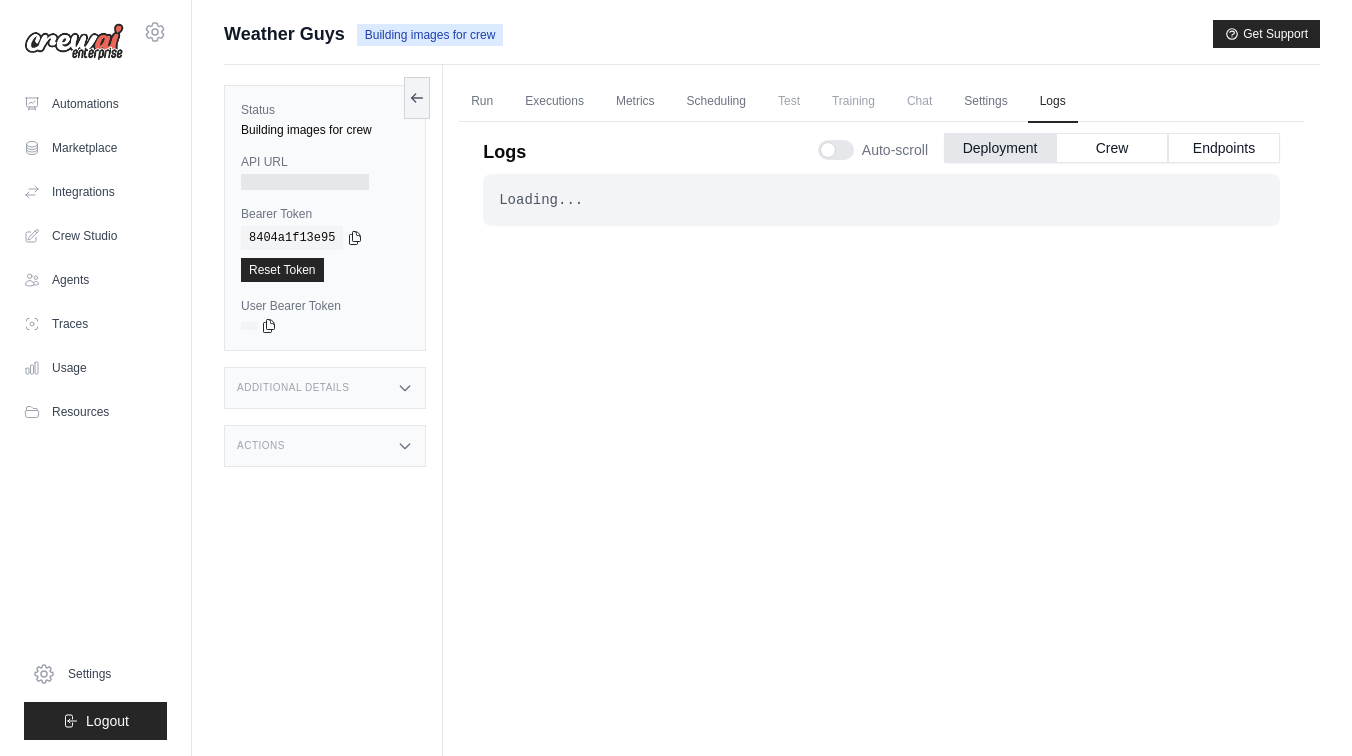 scroll, scrollTop: 0, scrollLeft: 0, axis: both 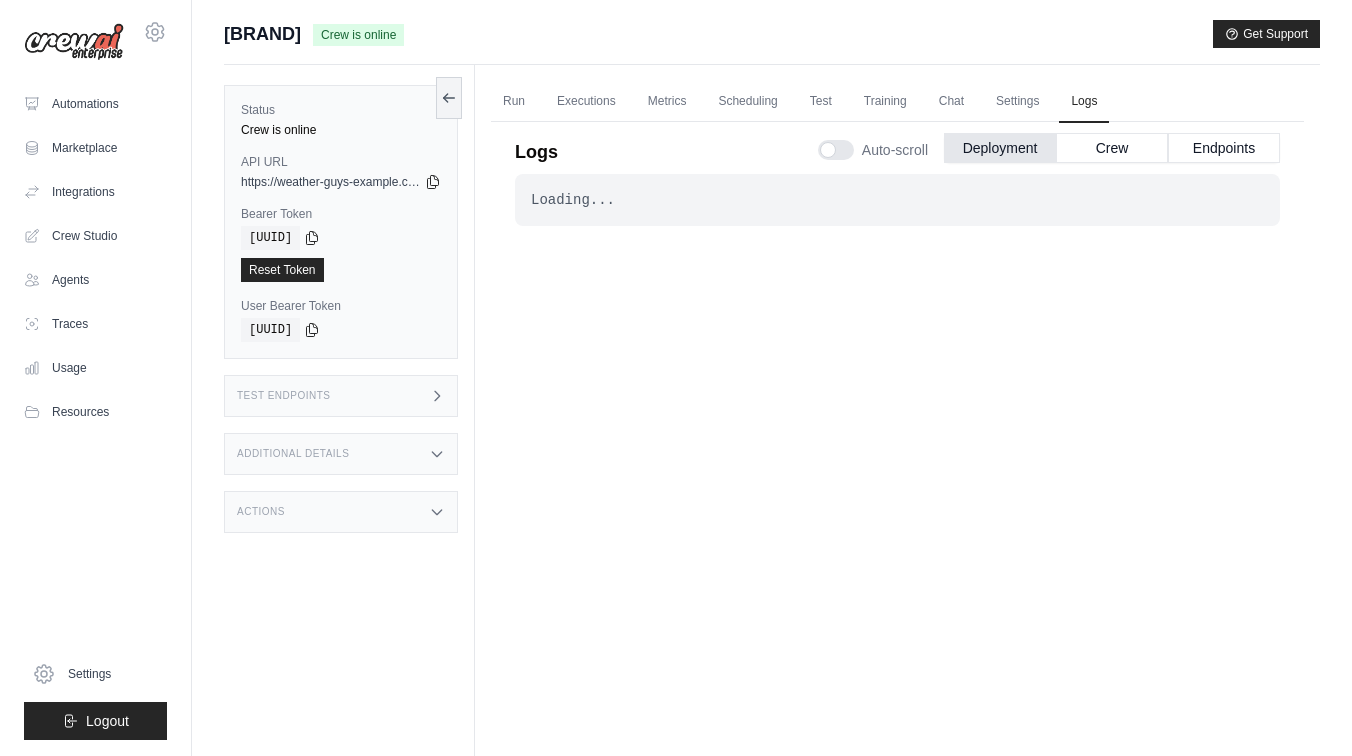 click on "Actions" at bounding box center (341, 512) 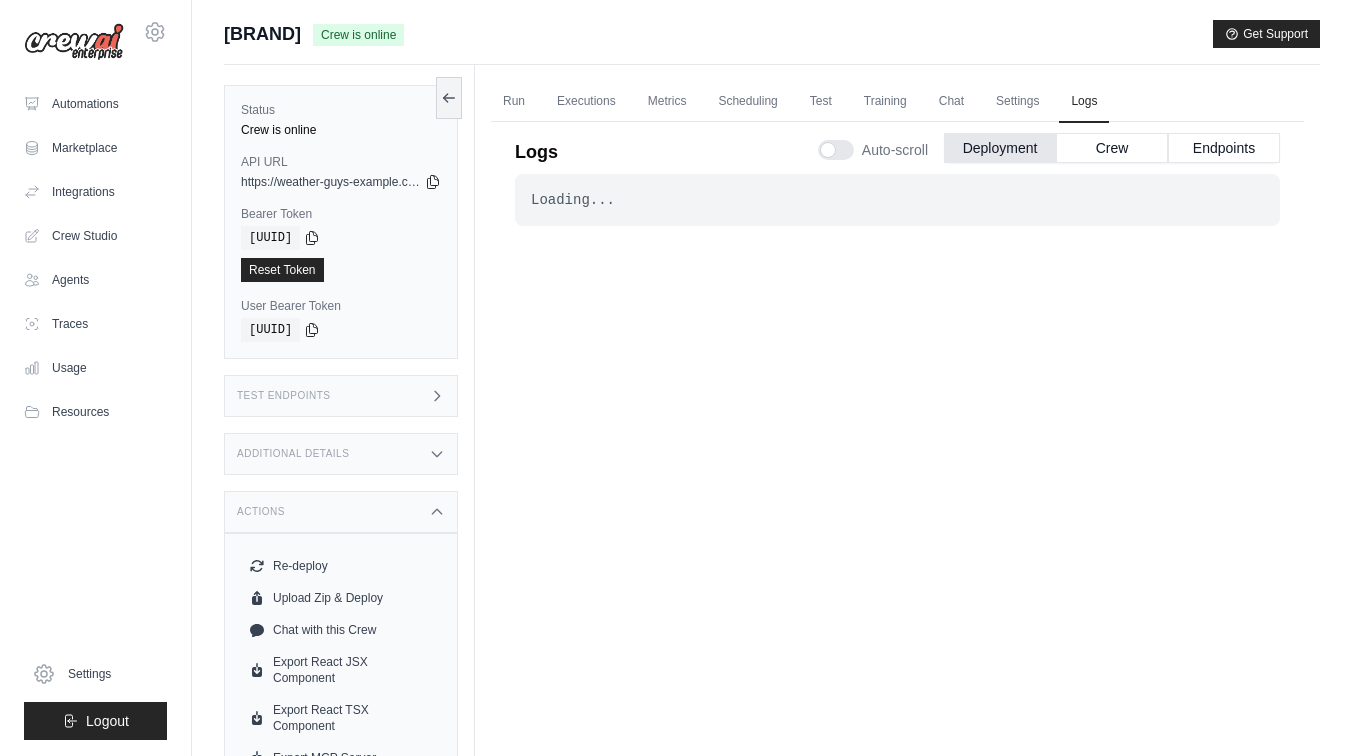 click on "Actions" at bounding box center (341, 512) 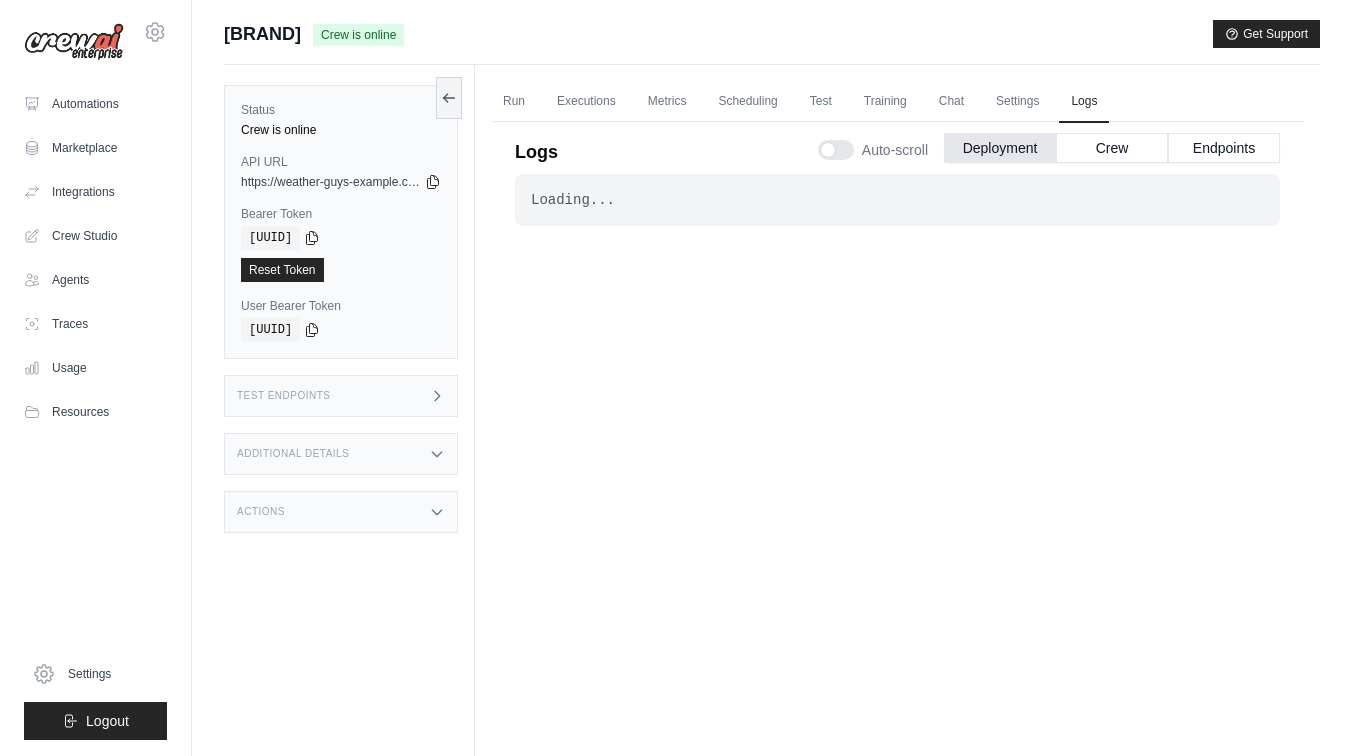 click on "Additional Details" at bounding box center (341, 454) 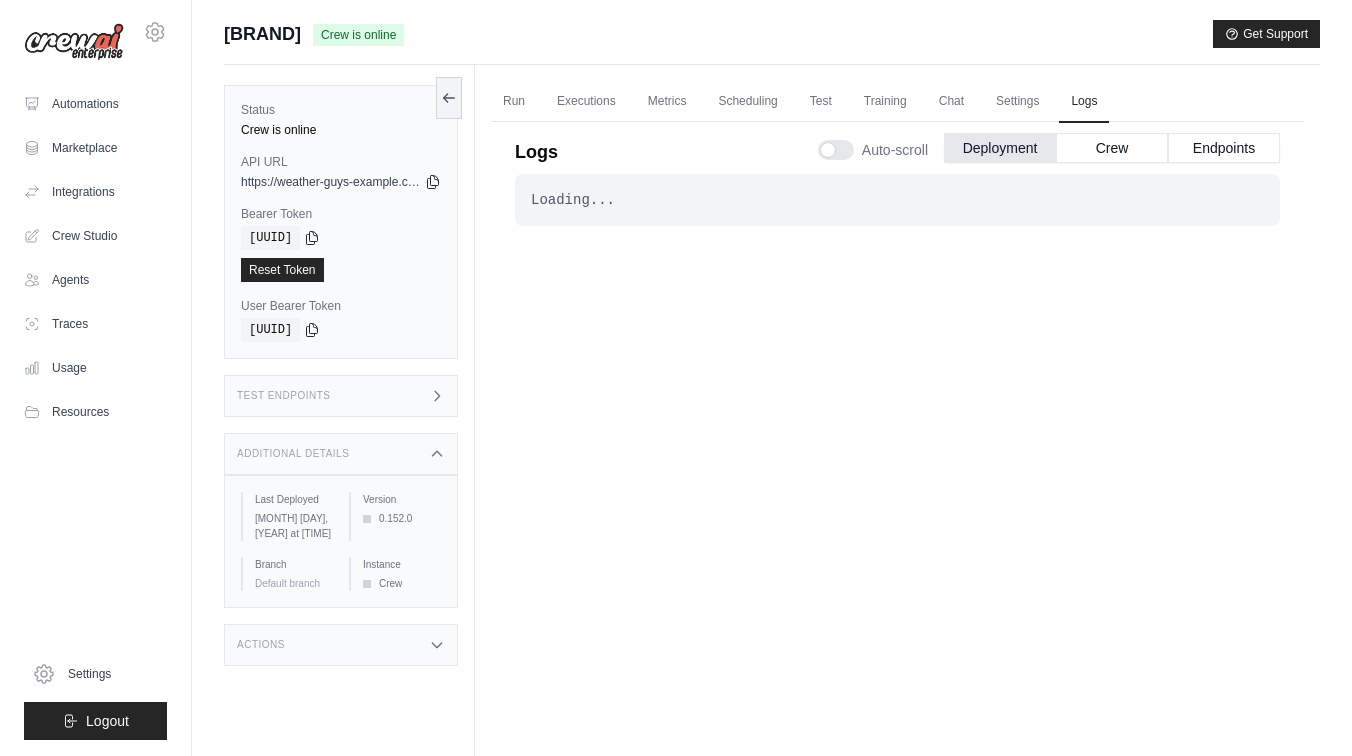 click on "Additional Details" at bounding box center [341, 454] 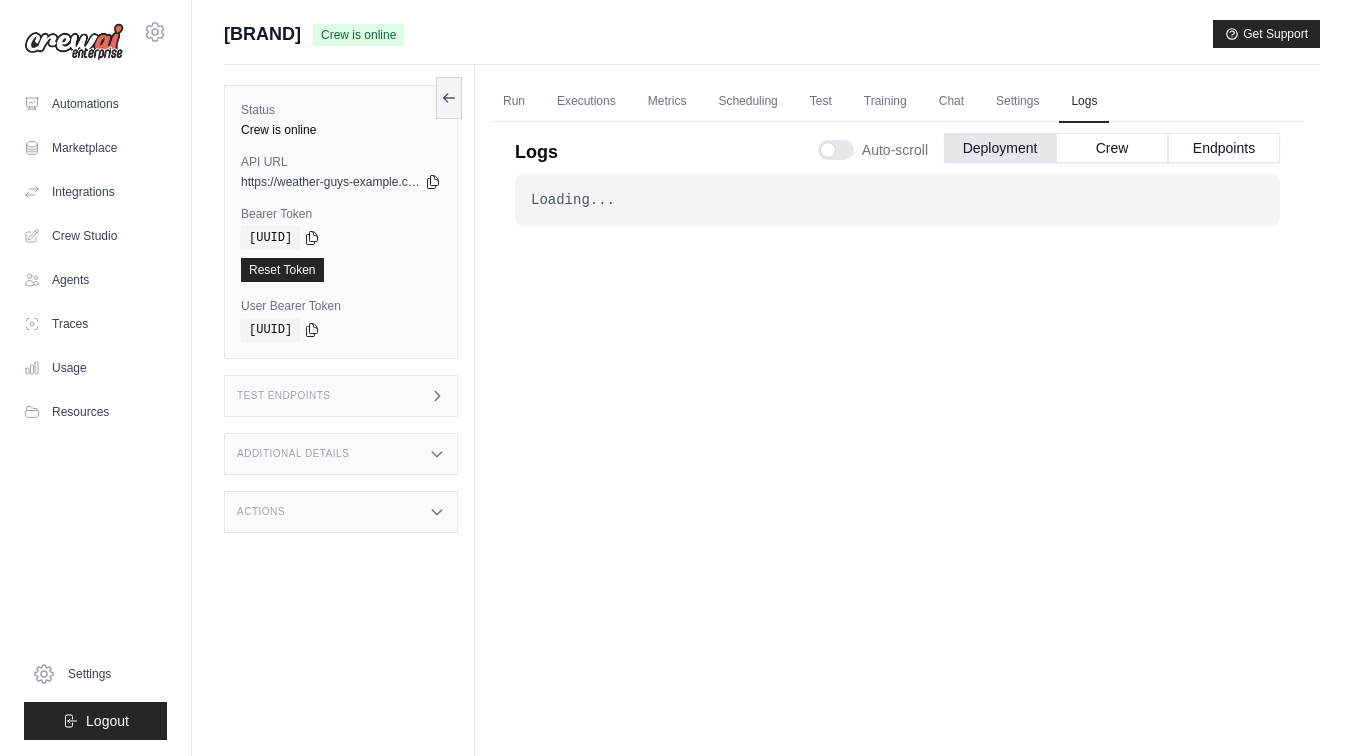 click 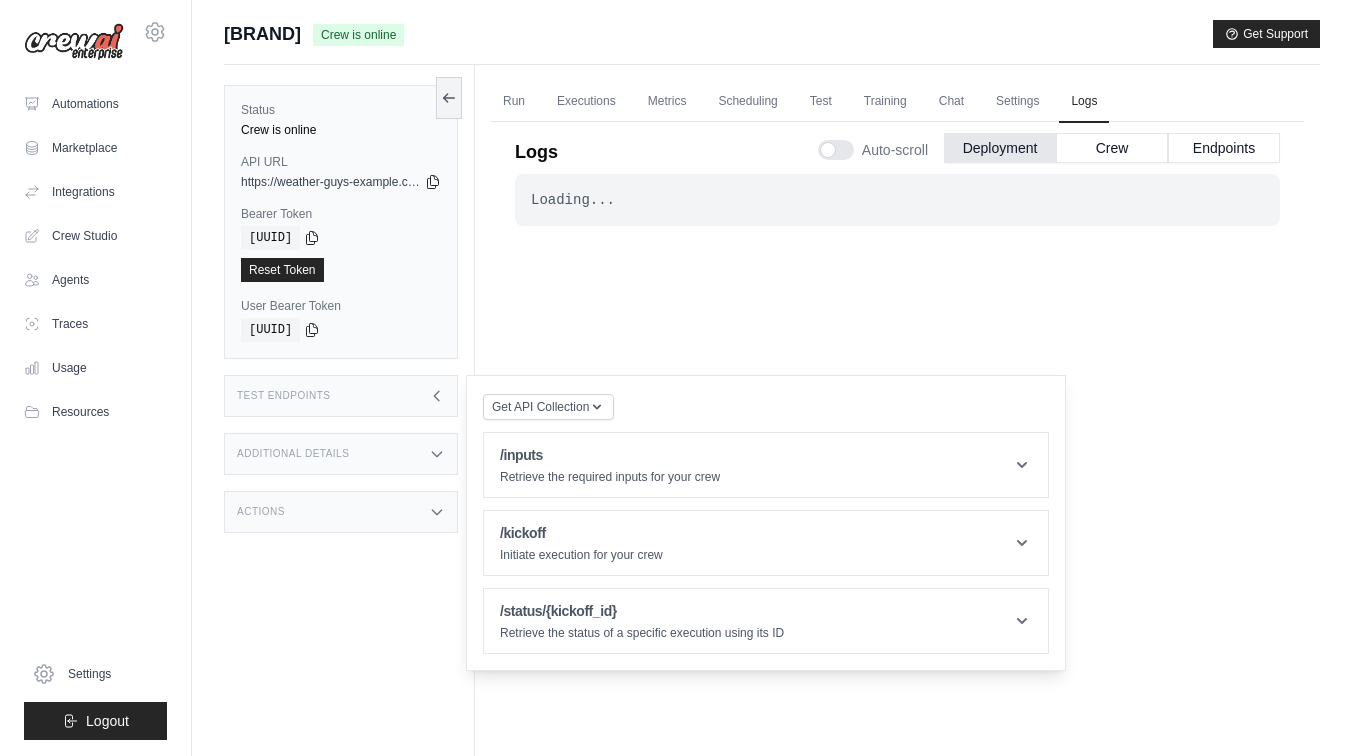 click on "Test Endpoints" at bounding box center (341, 396) 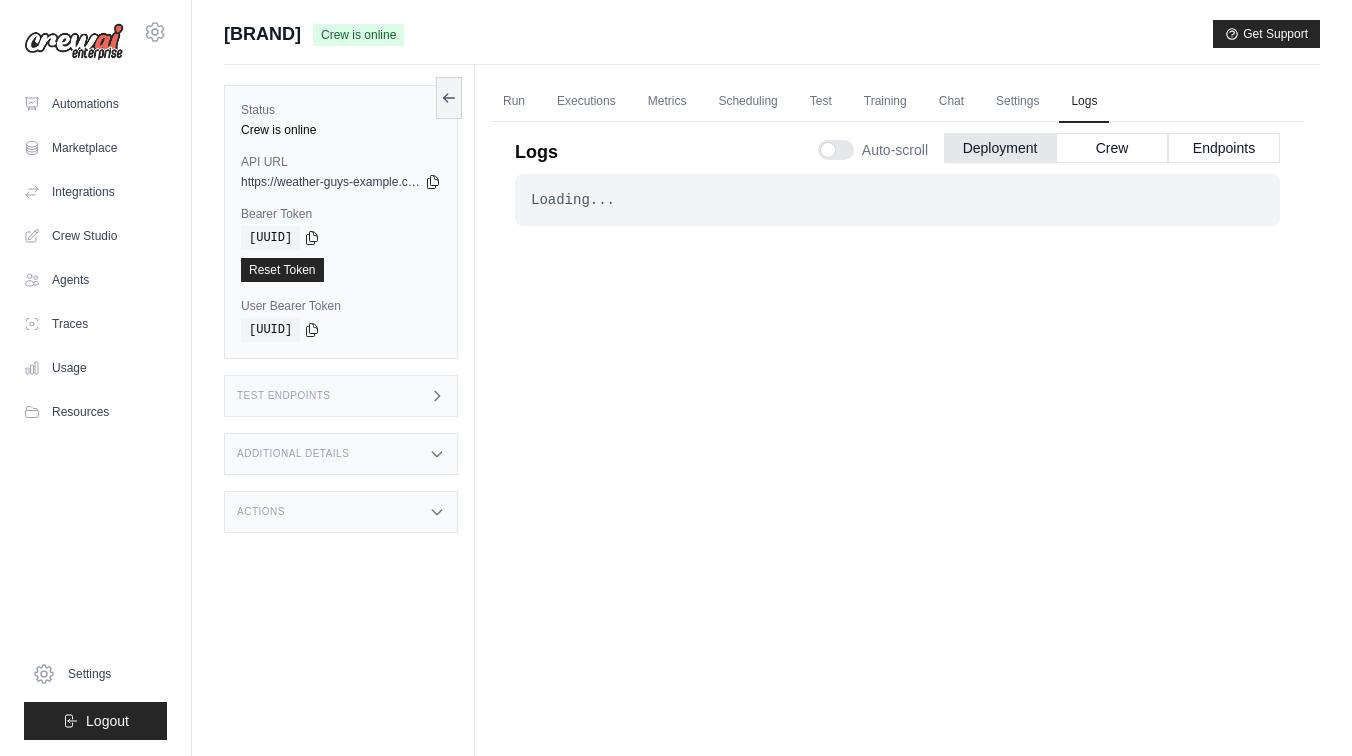 click on "Test Endpoints" at bounding box center (341, 396) 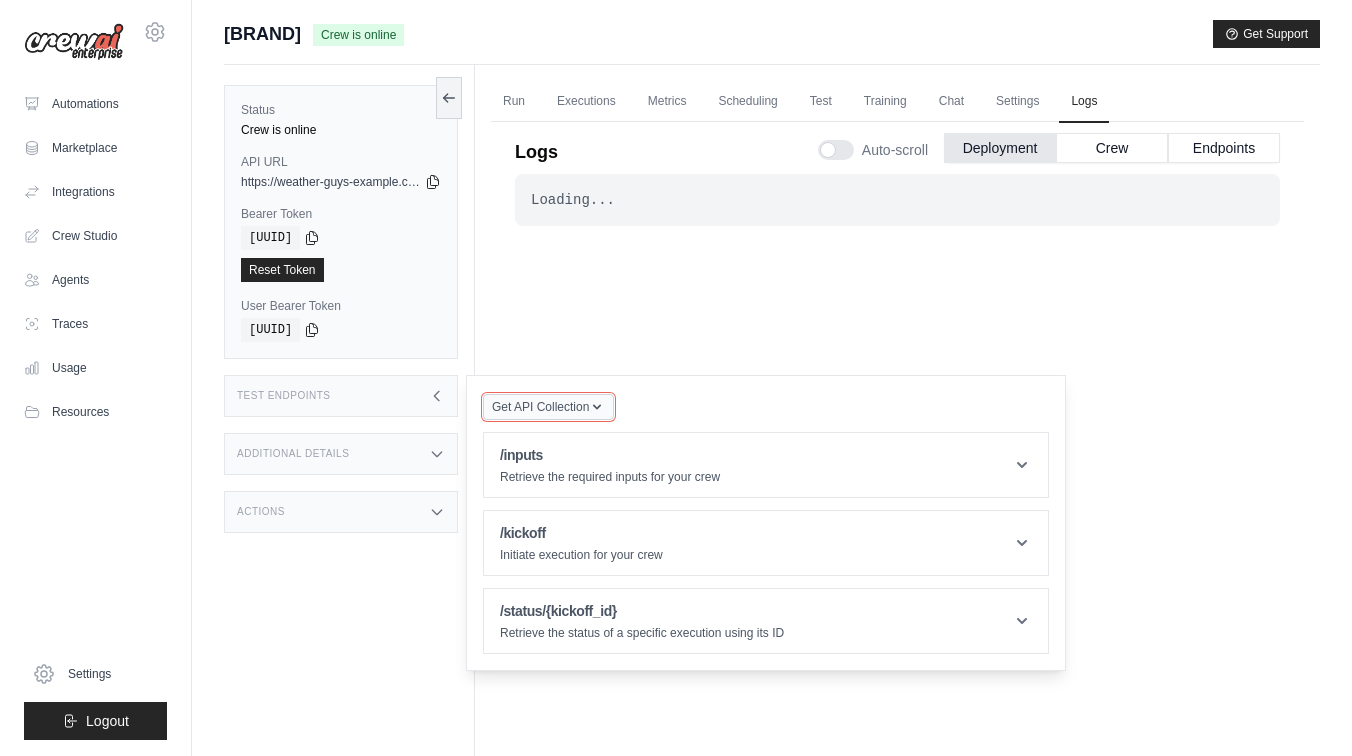 click 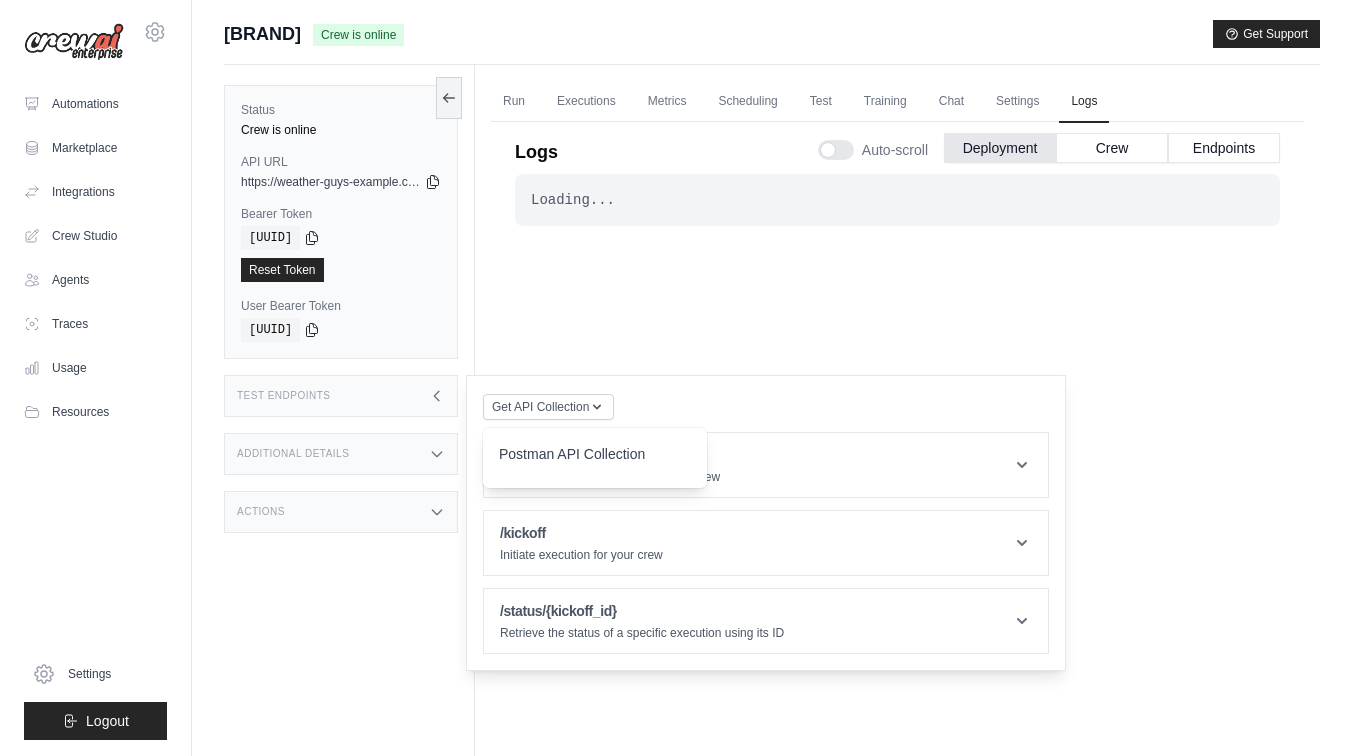click on "Test Endpoints" at bounding box center (341, 396) 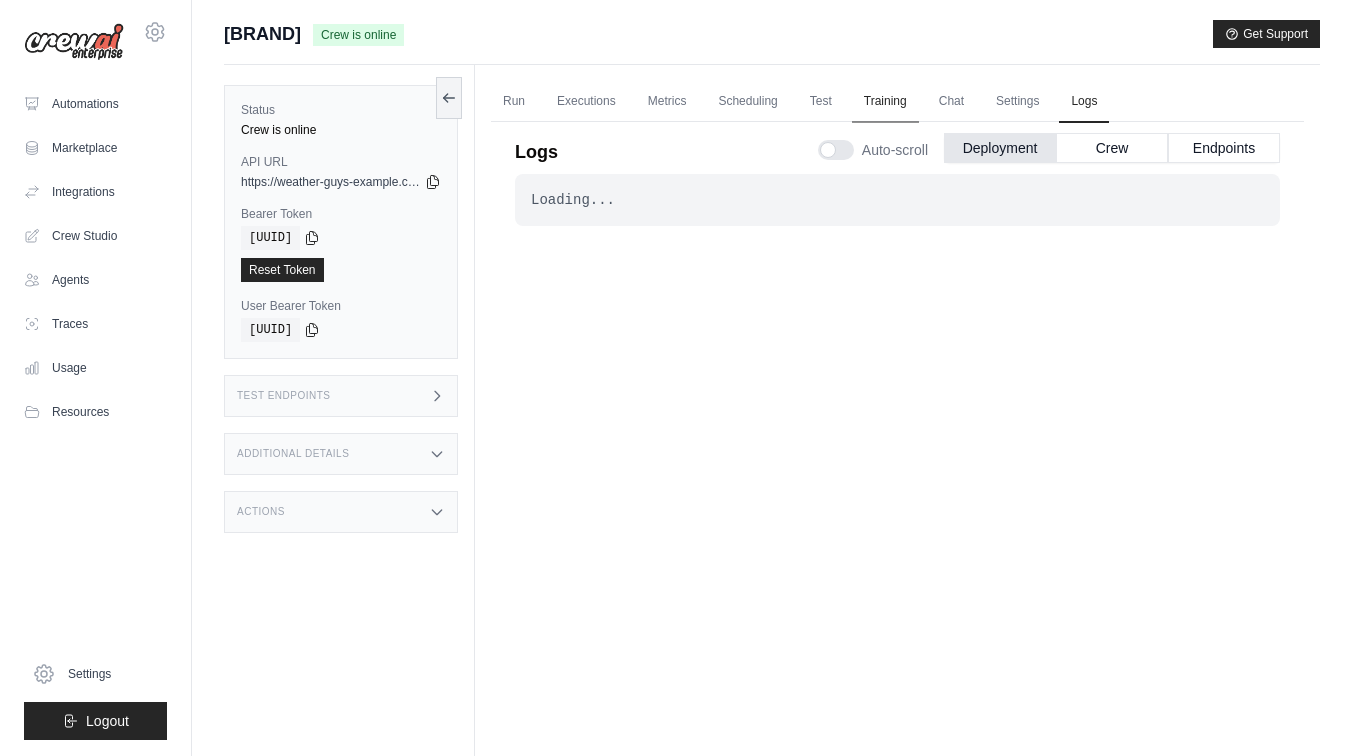 click on "Training" at bounding box center (885, 102) 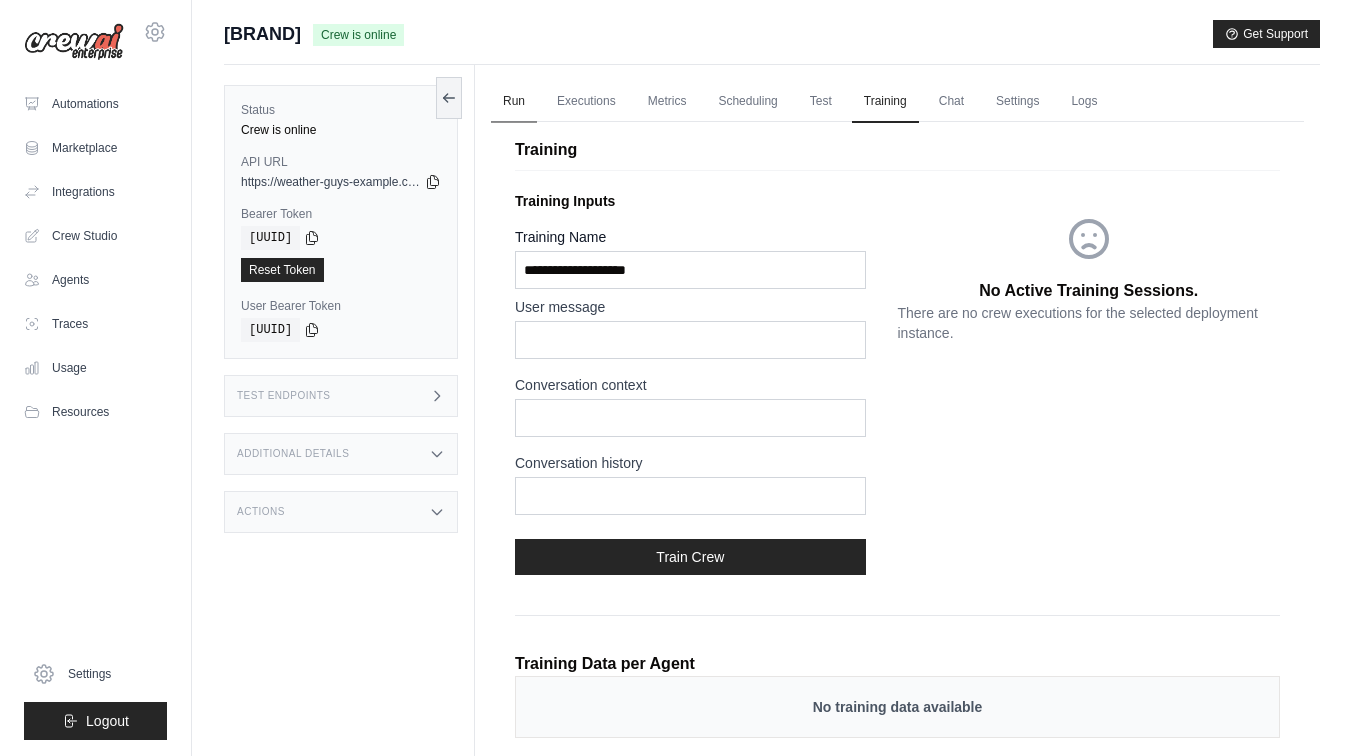 click on "Run" at bounding box center (514, 102) 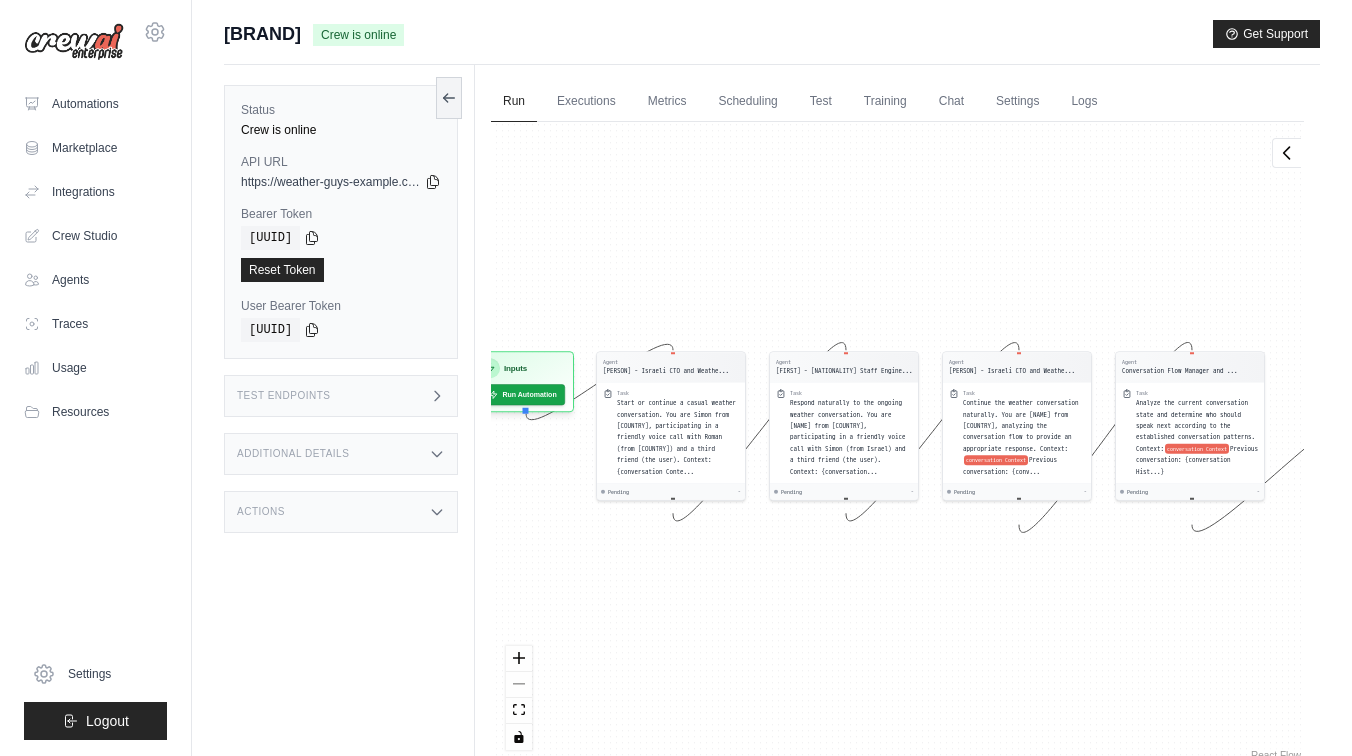 drag, startPoint x: 675, startPoint y: 588, endPoint x: 716, endPoint y: 581, distance: 41.59327 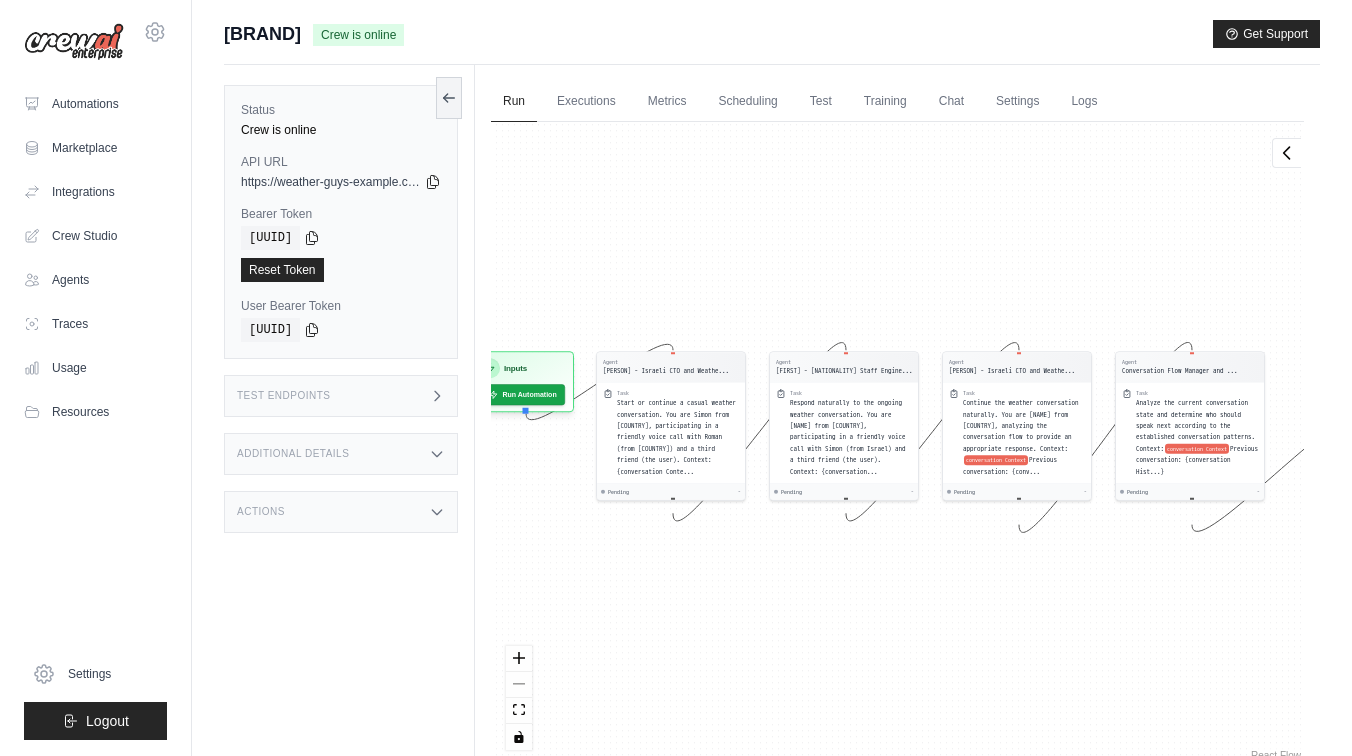 click on "Agent [NAME] - [NATIONALITY] CTO and Weathe... Task Start or continue a casual weather conversation. You are [NAME] from [NATIONALITY], participating in a friendly voice call with [NAME] (from [NATIONALITY]) and a third friend (the user).
Context: {conversation Conte... Pending - Agent [NAME] - [NATIONALITY] Staff Engine... Task Respond naturally to the ongoing weather conversation. You are [NAME] from [NATIONALITY], participating in a friendly voice call with [NAME] (from [NATIONALITY]) and a third friend (the user).
Context: {conversation... Pending - Agent [NAME] - [NATIONALITY] Weathe... Task Continue the weather conversation naturally. You are [NAME] from [NATIONALITY], analyzing the conversation flow to provide an appropriate response.
Context:  conversation Context  Previous conversation: {conv... Pending - Agent Conversation Flow Manager and ... Task Analyze the current conversation state and determine who should speak next according to the established conversation patterns.
Context:  conversation Context Pending - Inputs Run Automation Output" at bounding box center [897, 443] 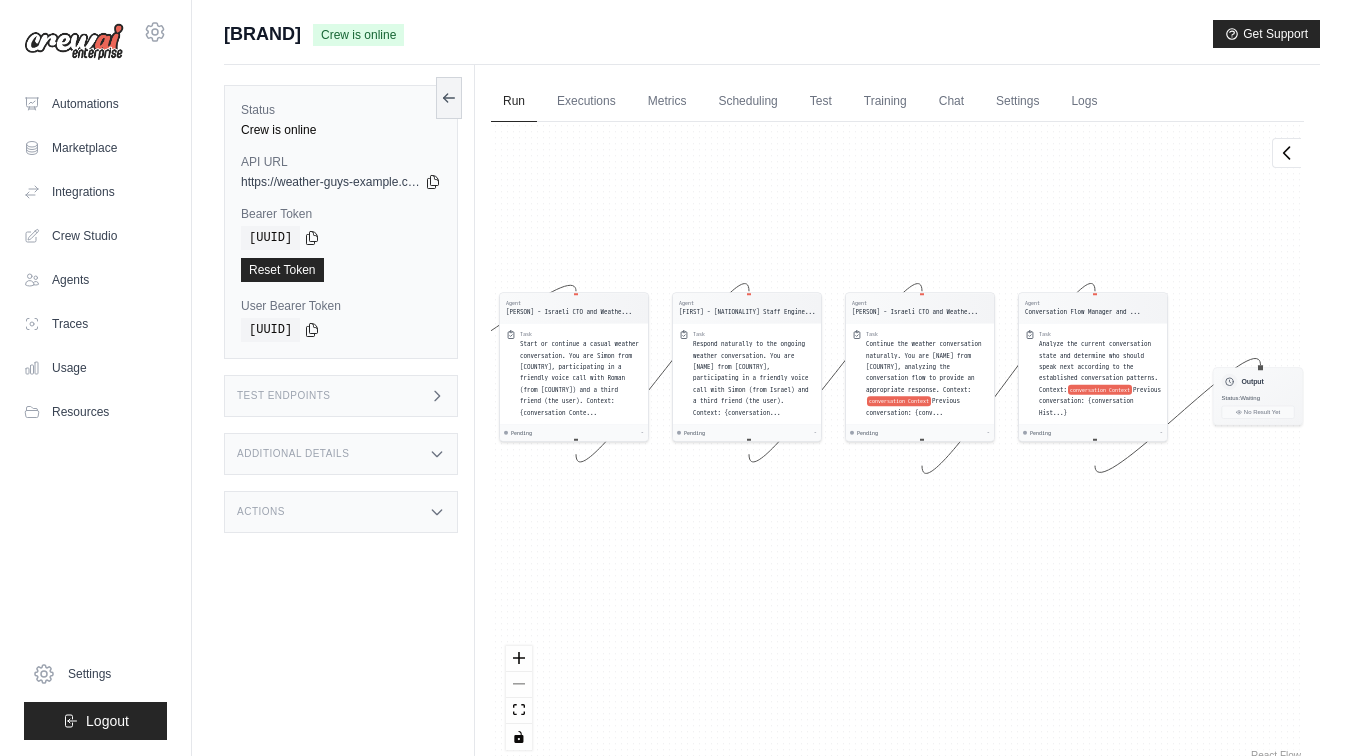 drag, startPoint x: 1045, startPoint y: 589, endPoint x: 945, endPoint y: 531, distance: 115.60277 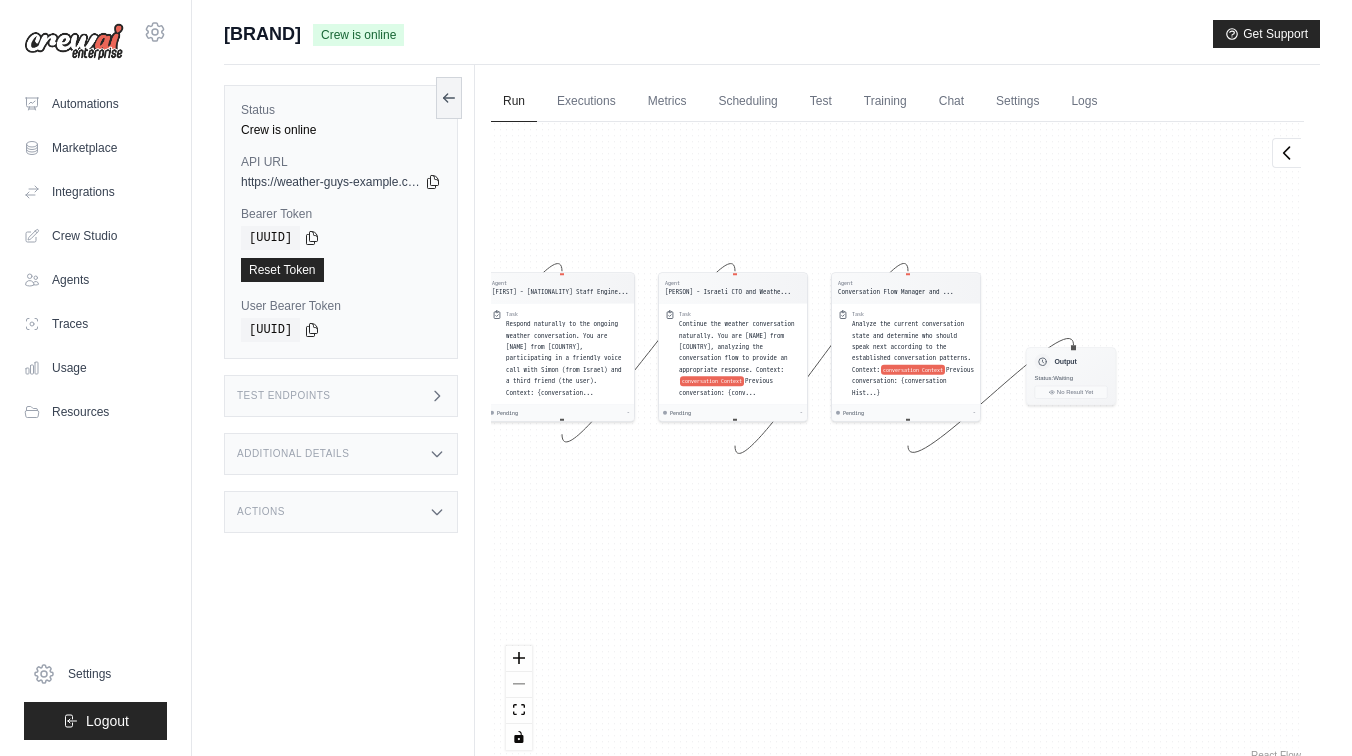 drag, startPoint x: 996, startPoint y: 580, endPoint x: 804, endPoint y: 559, distance: 193.14502 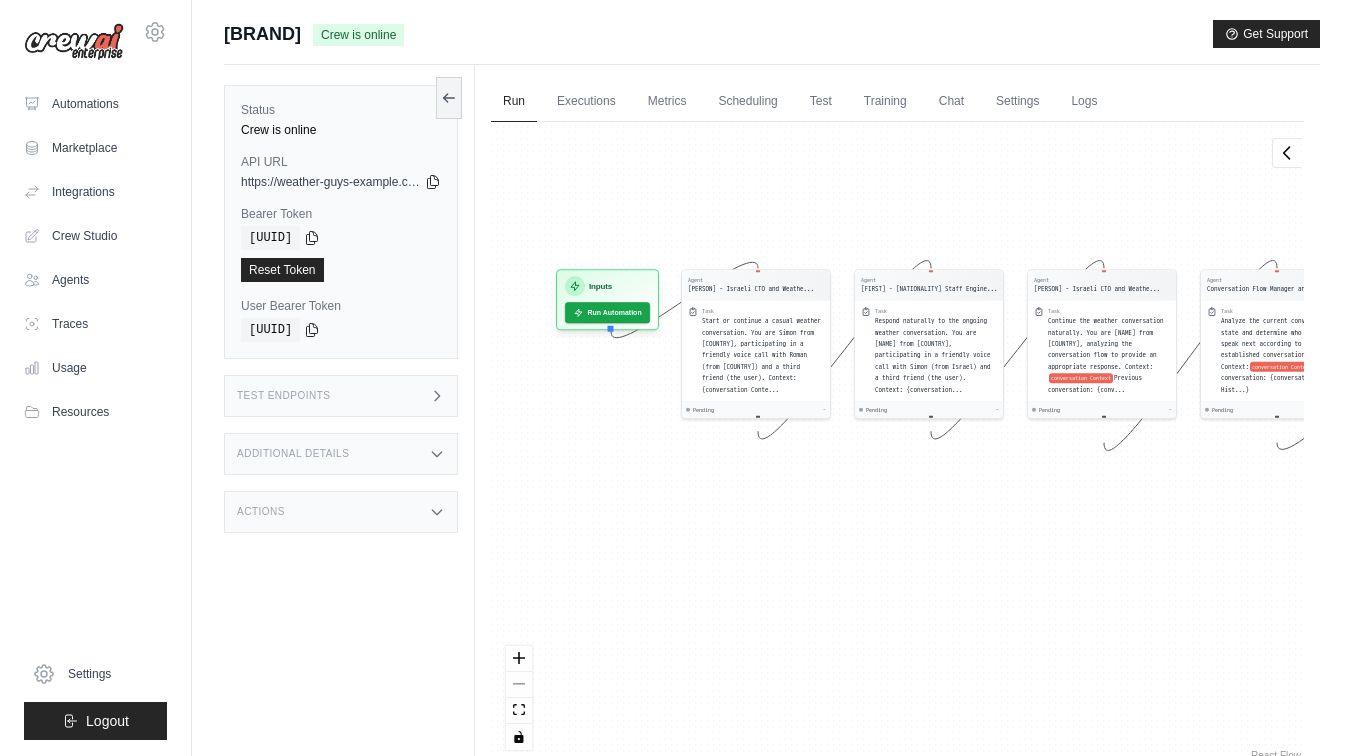 drag, startPoint x: 687, startPoint y: 563, endPoint x: 1059, endPoint y: 561, distance: 372.00537 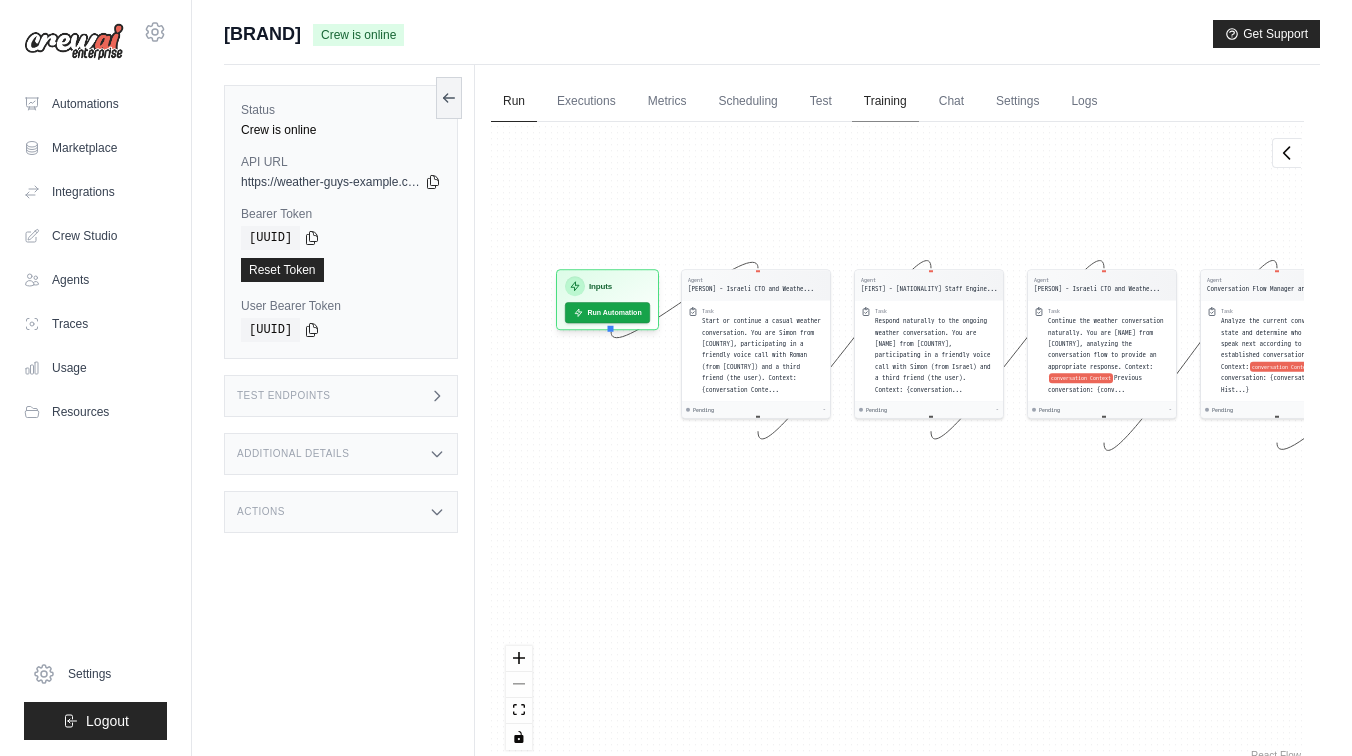 click on "Training" at bounding box center [885, 102] 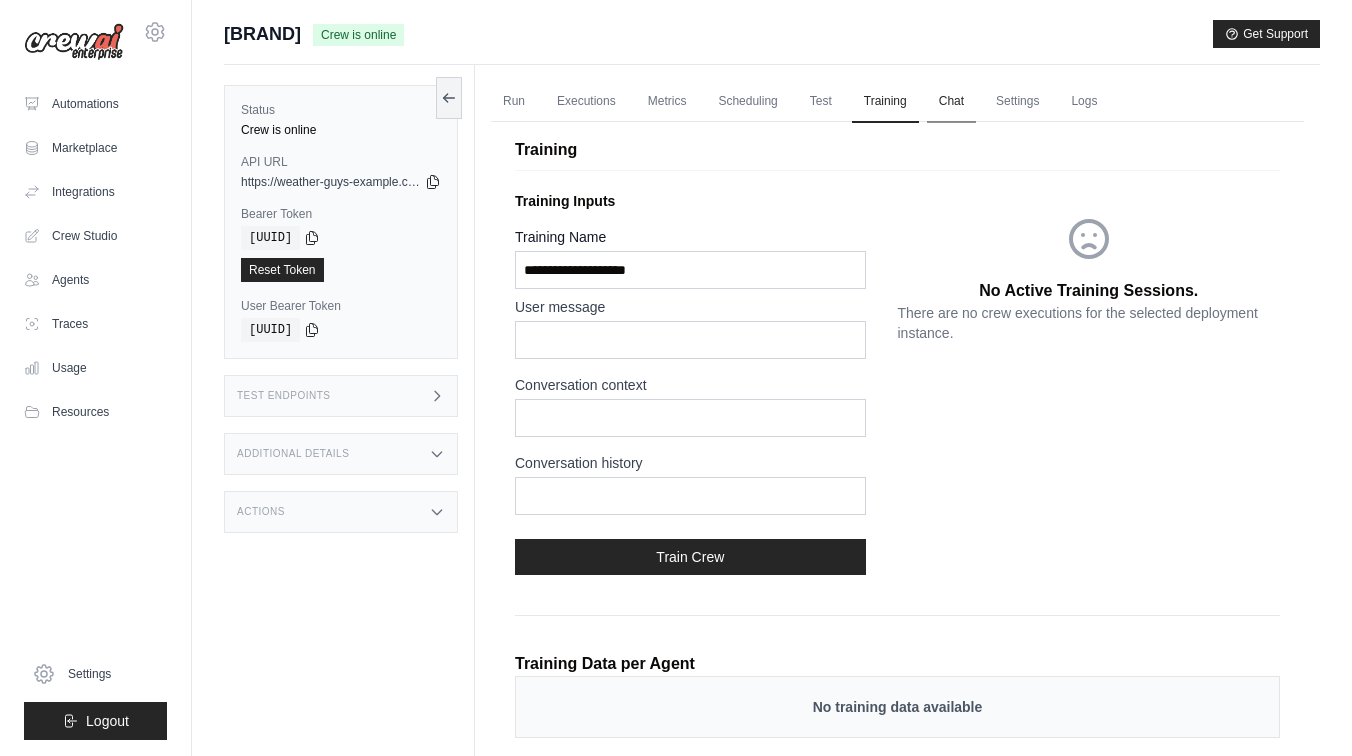 click on "Chat" at bounding box center [951, 102] 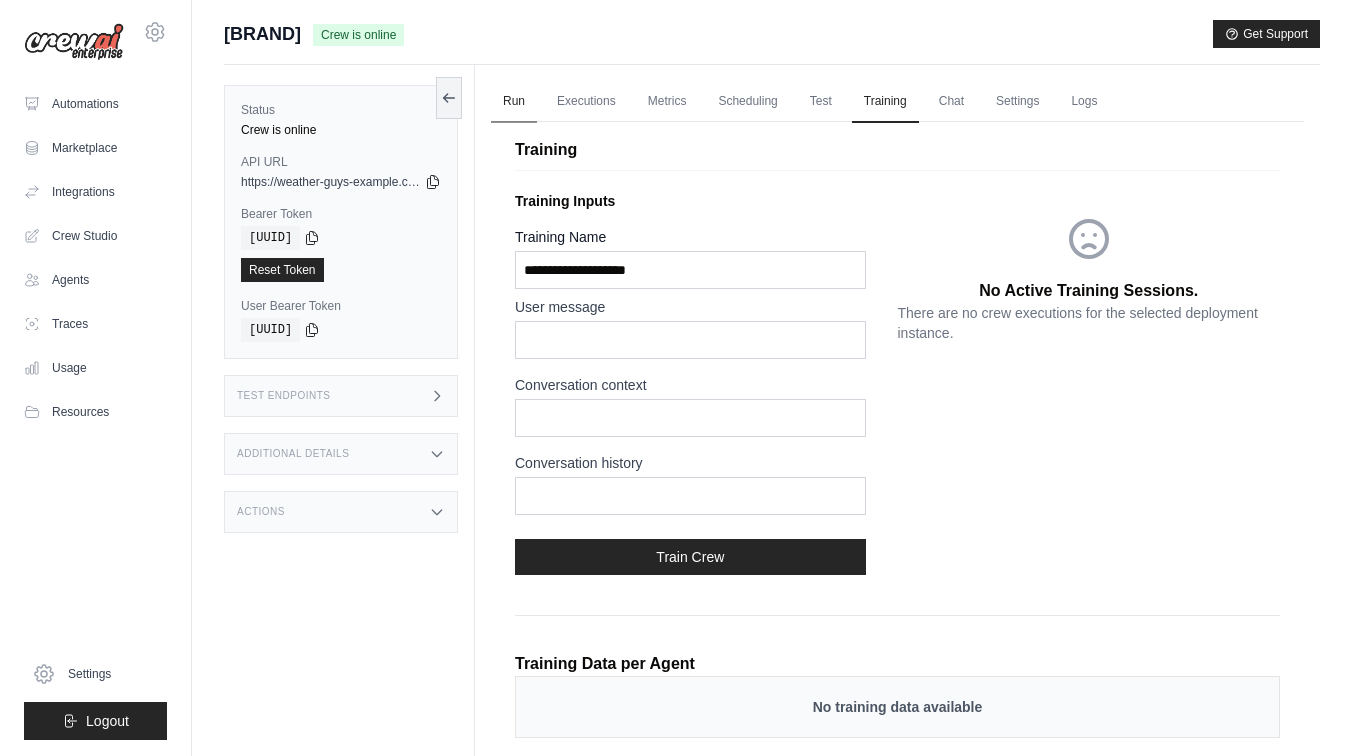 click on "Run" at bounding box center [514, 102] 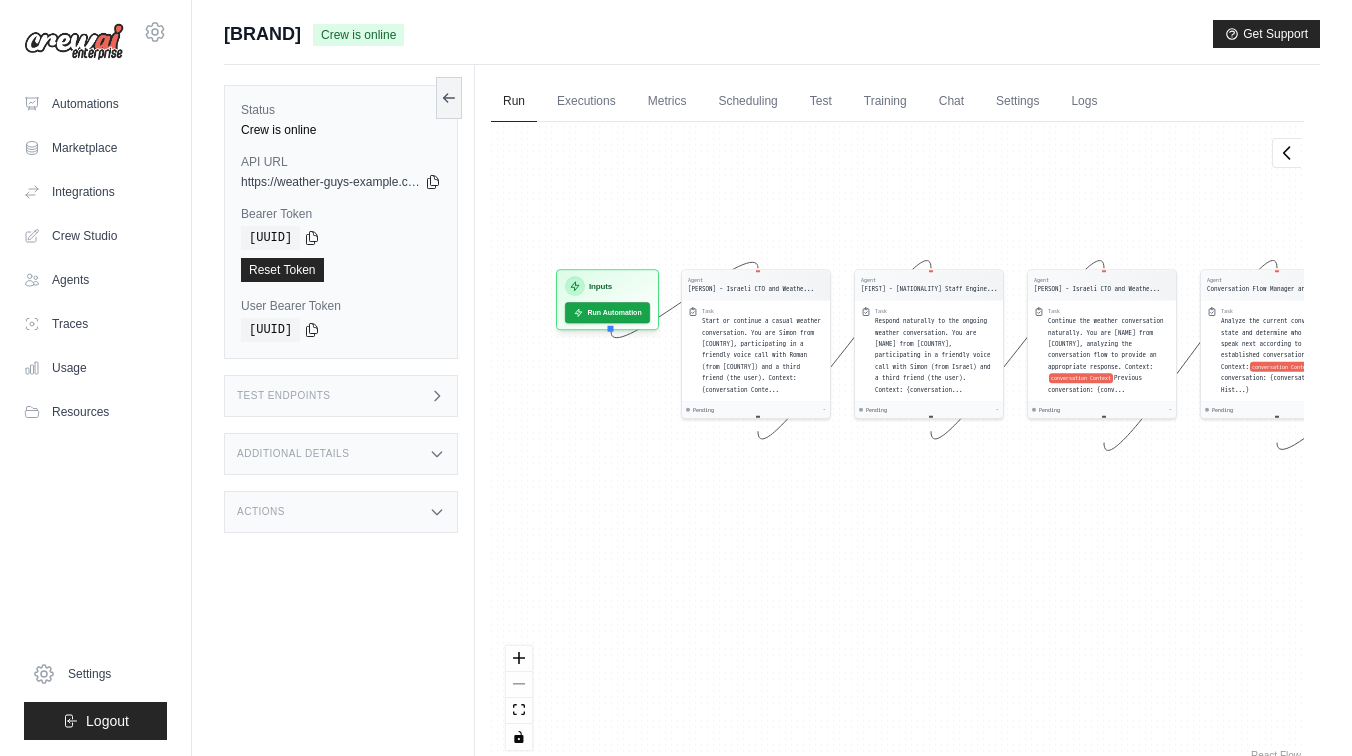 click on "Actions" at bounding box center (341, 512) 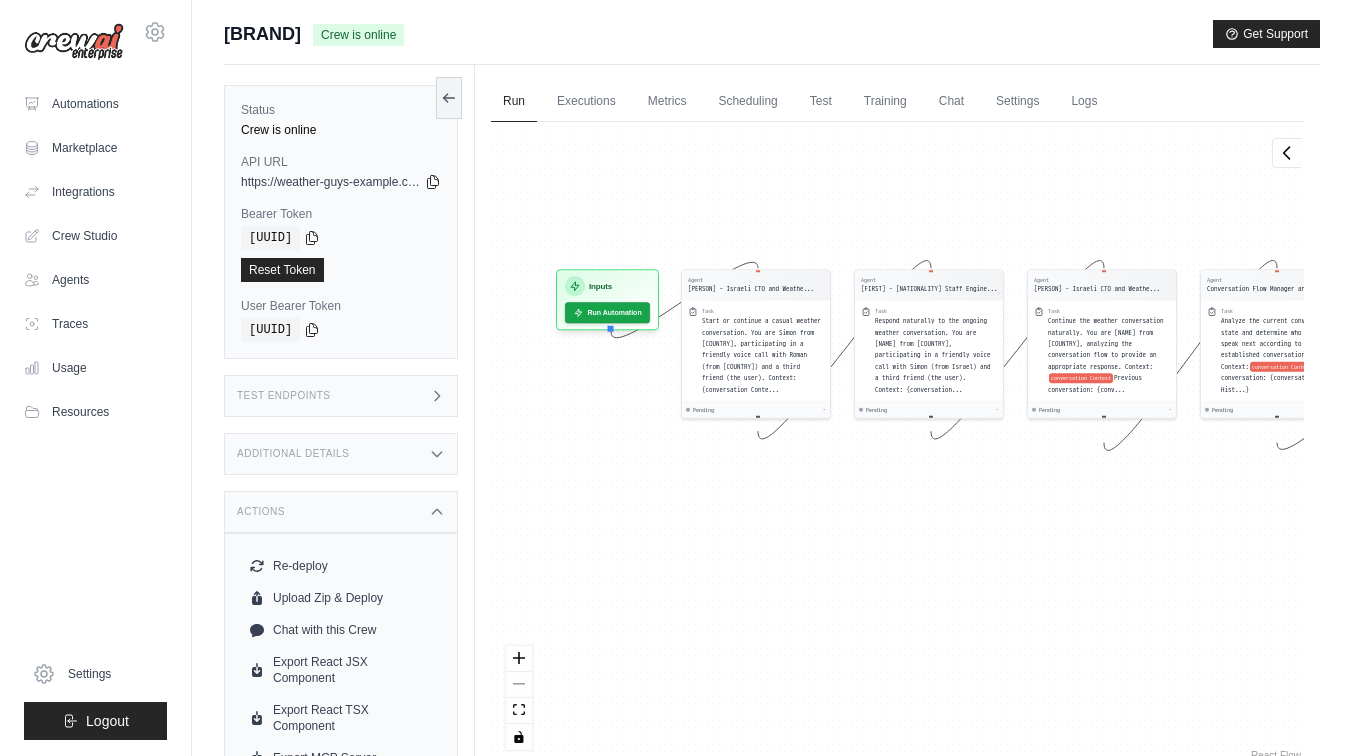 click on "Additional Details" at bounding box center [341, 454] 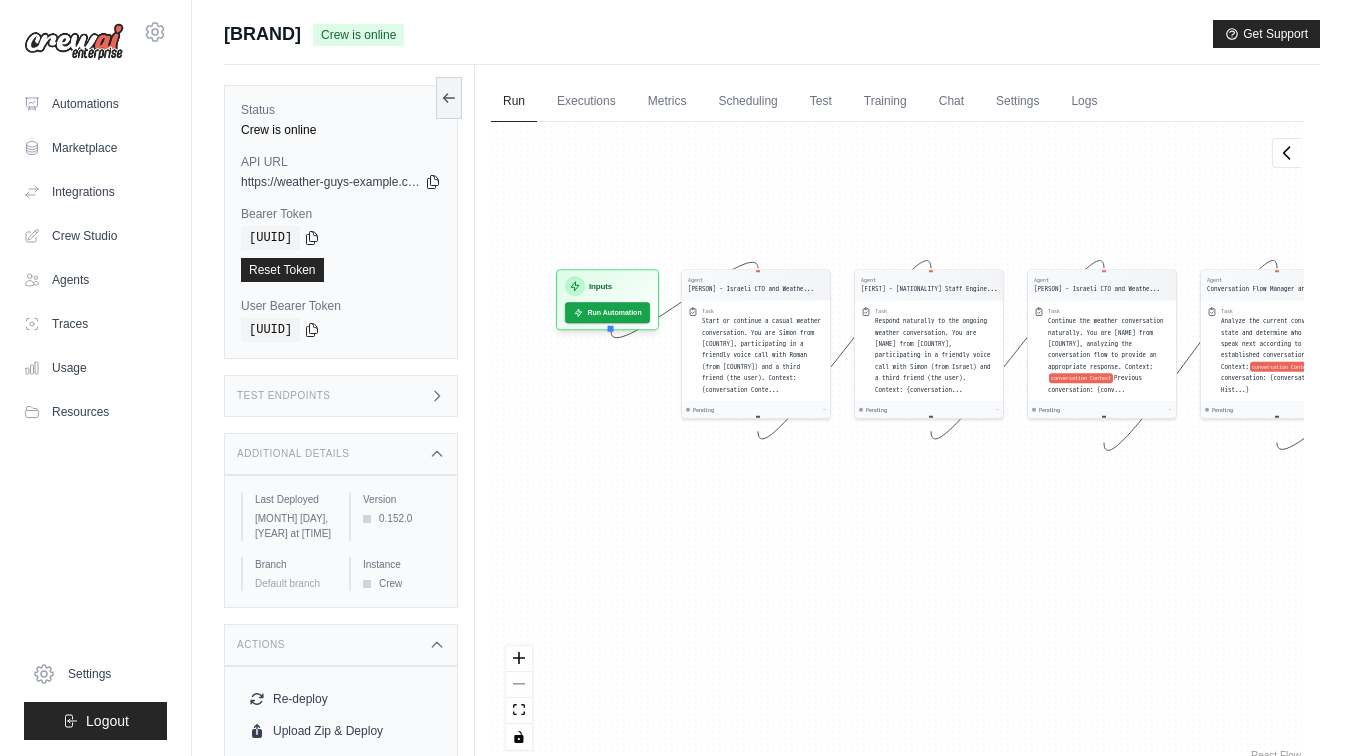 click on "Test Endpoints" at bounding box center (341, 396) 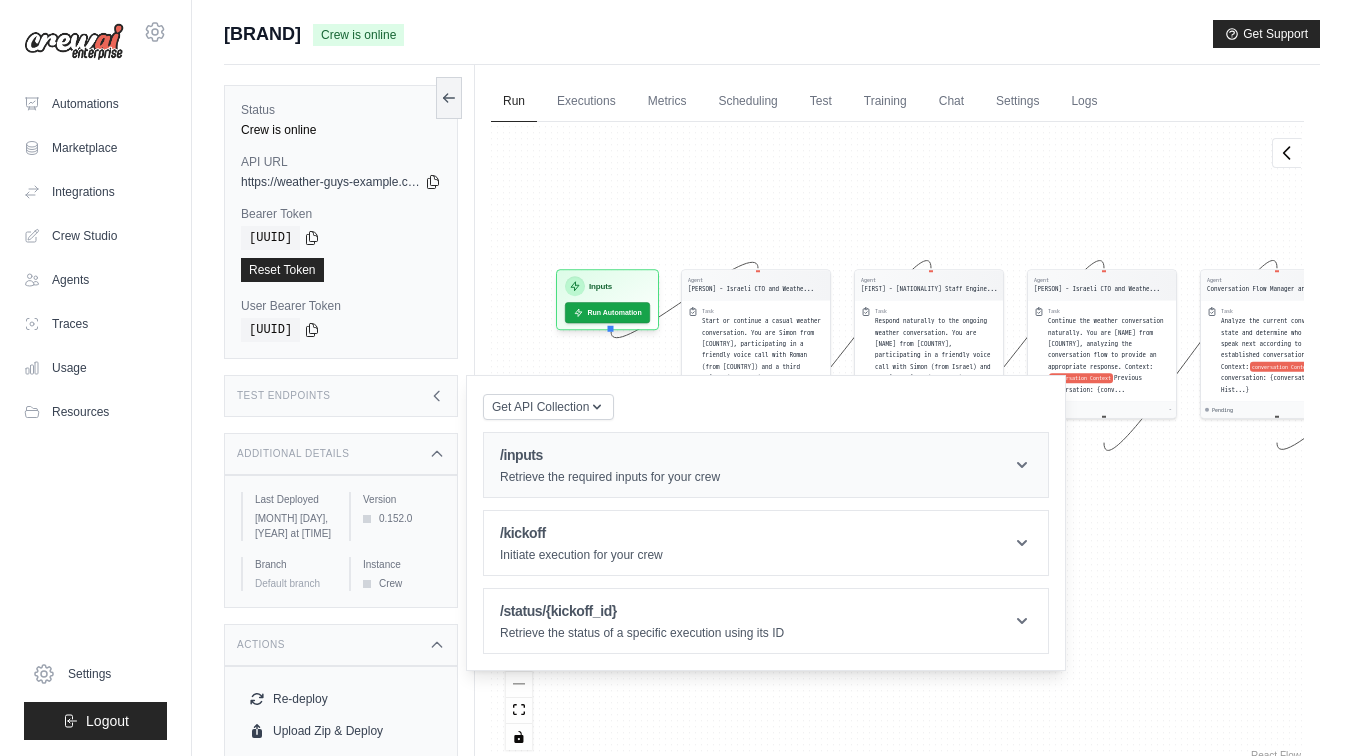 click on "/inputs
Retrieve the required inputs for your crew" at bounding box center [610, 465] 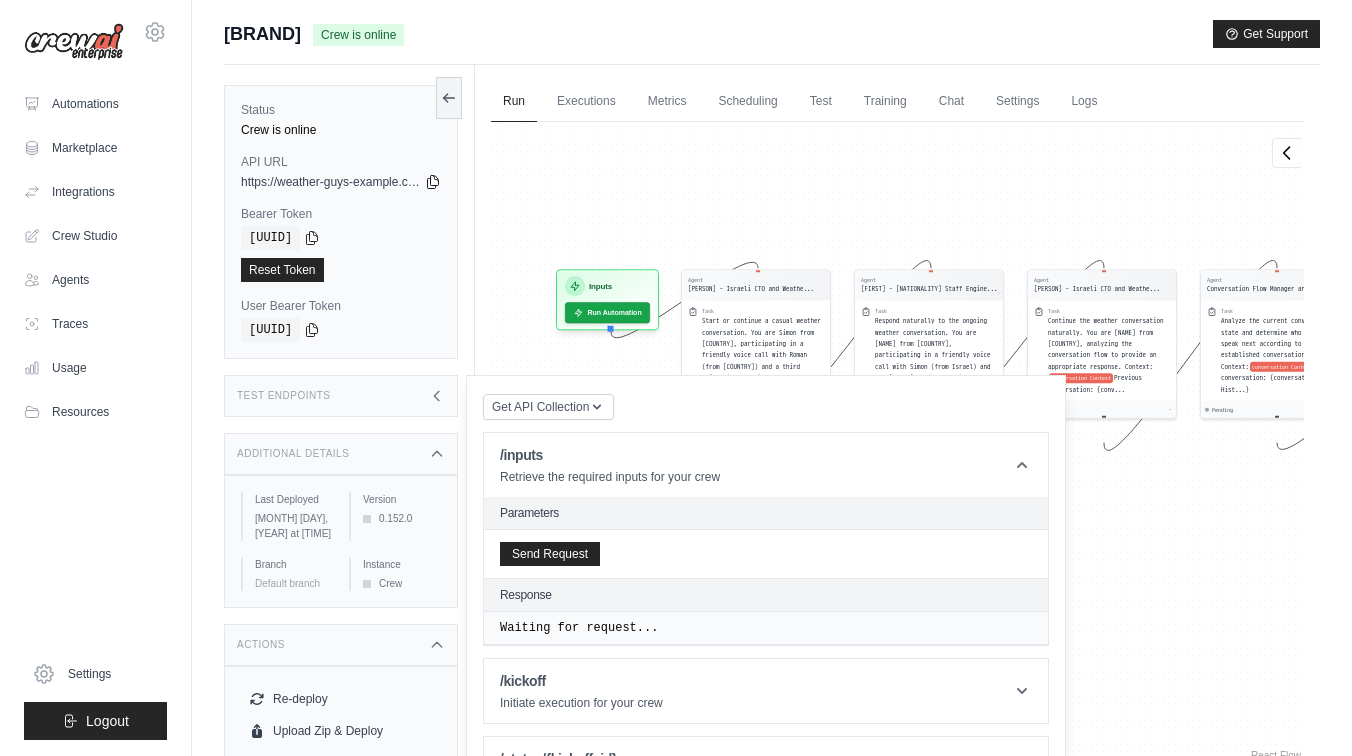 click 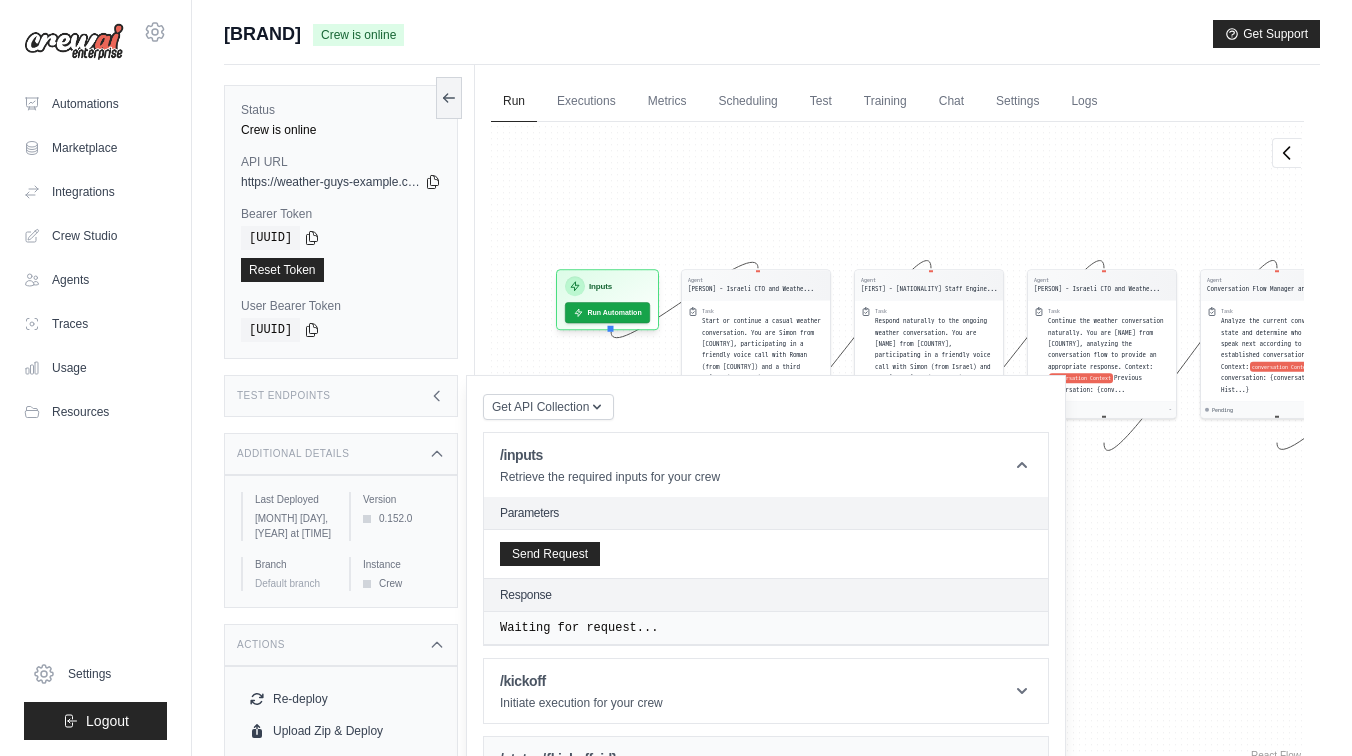type 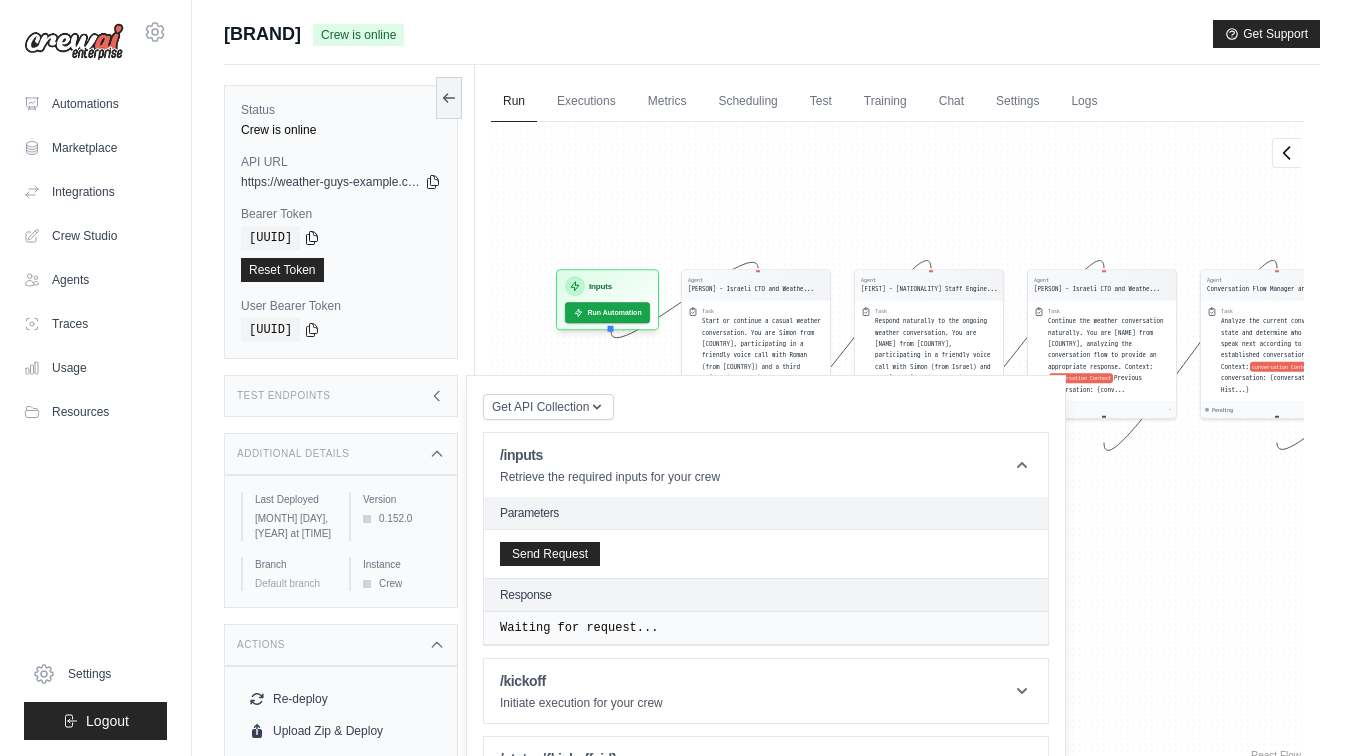 click 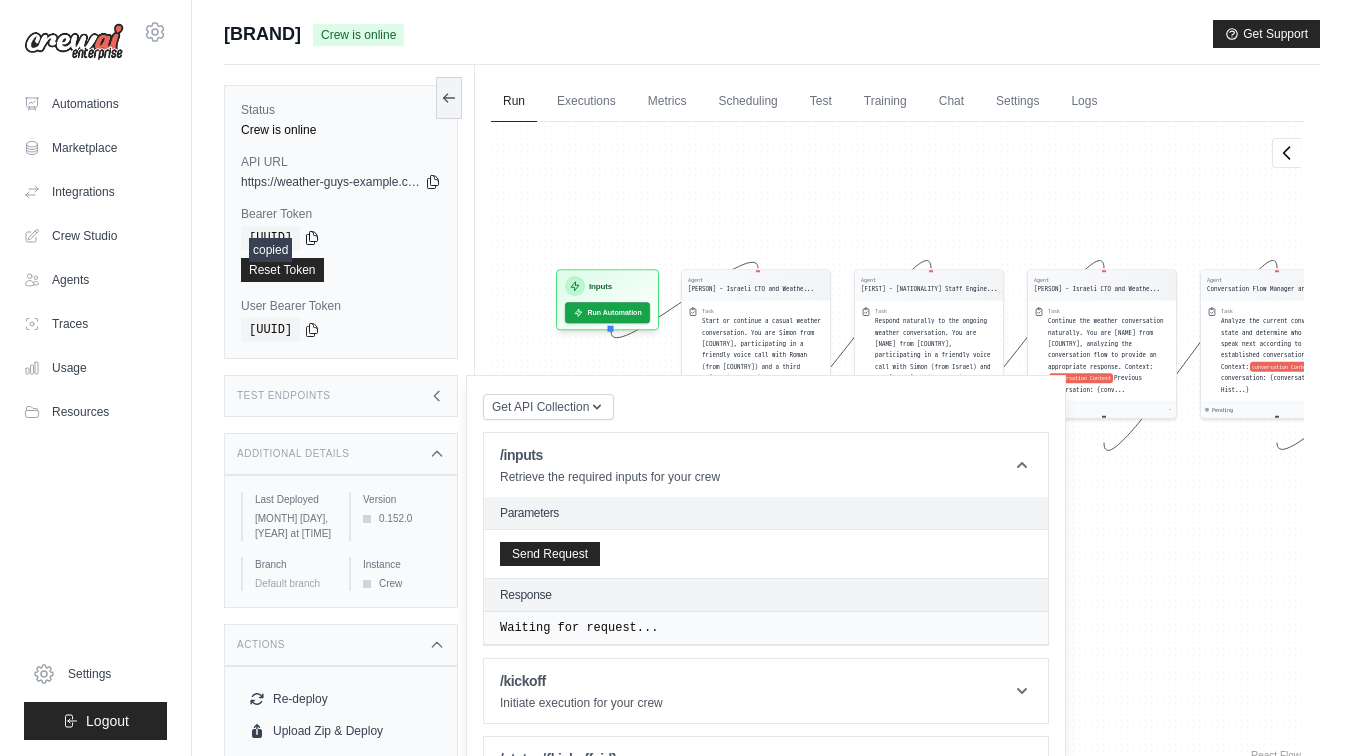 type 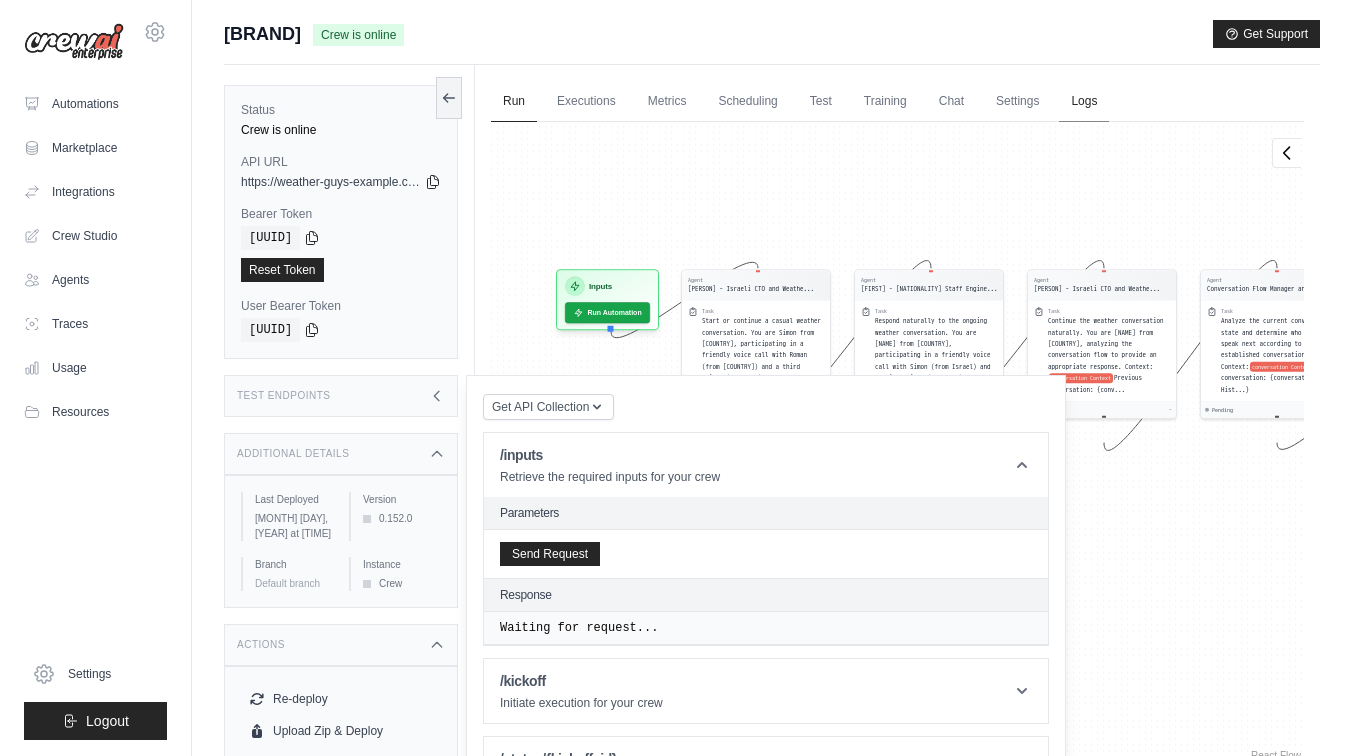 click on "Logs" at bounding box center (1084, 102) 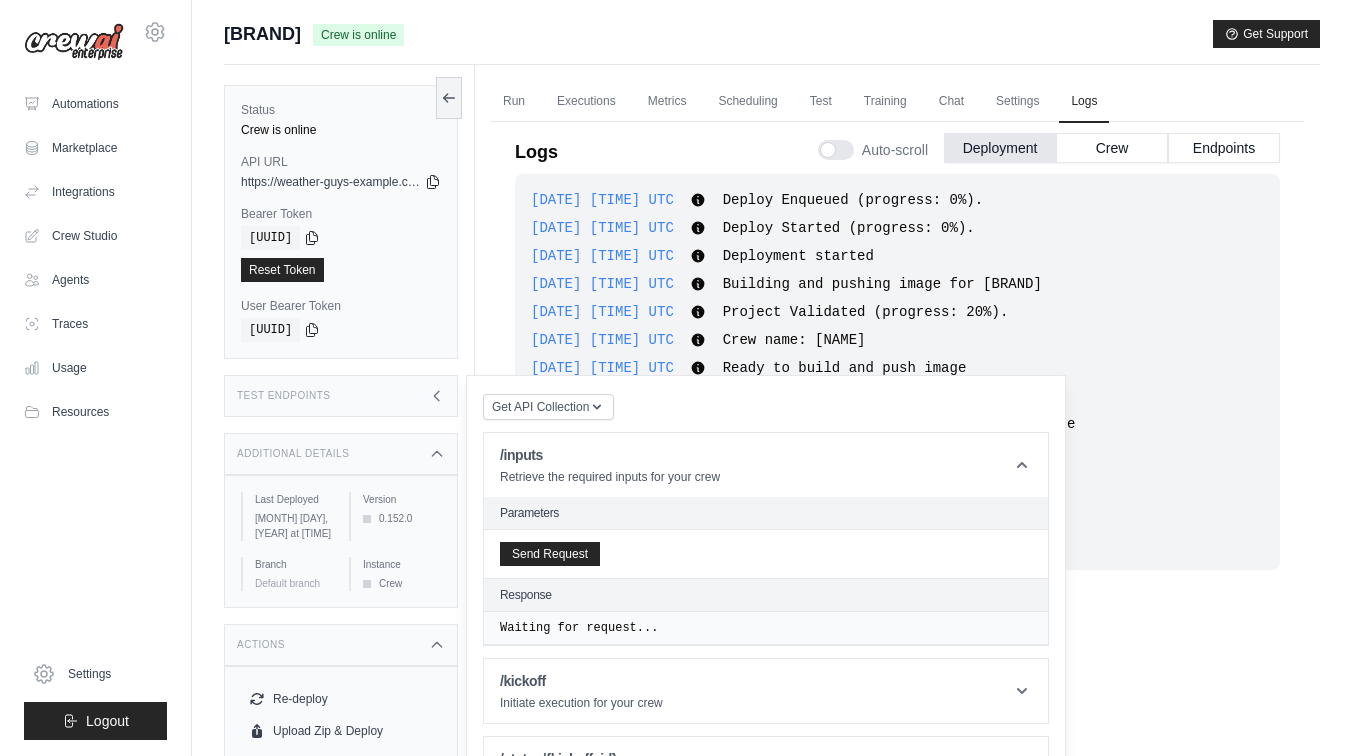 scroll, scrollTop: 39, scrollLeft: 0, axis: vertical 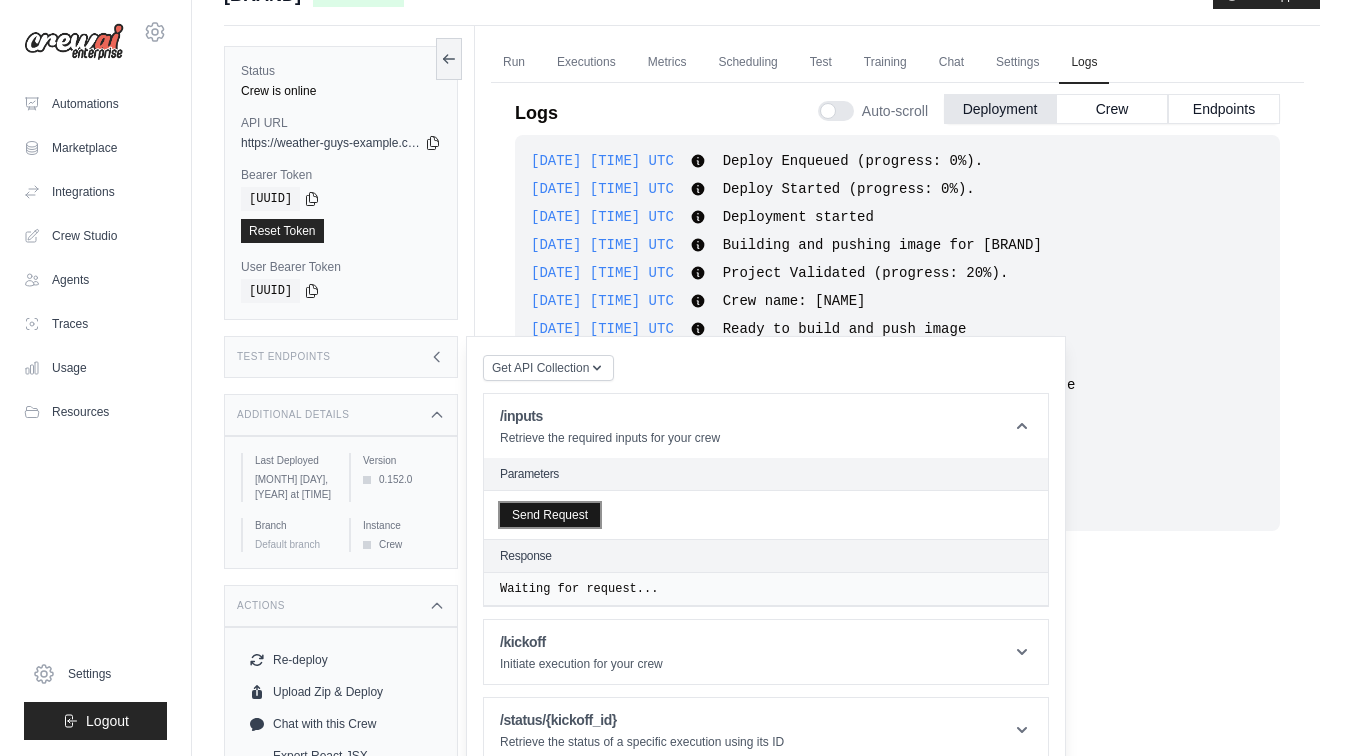 click on "Send Request" at bounding box center (550, 515) 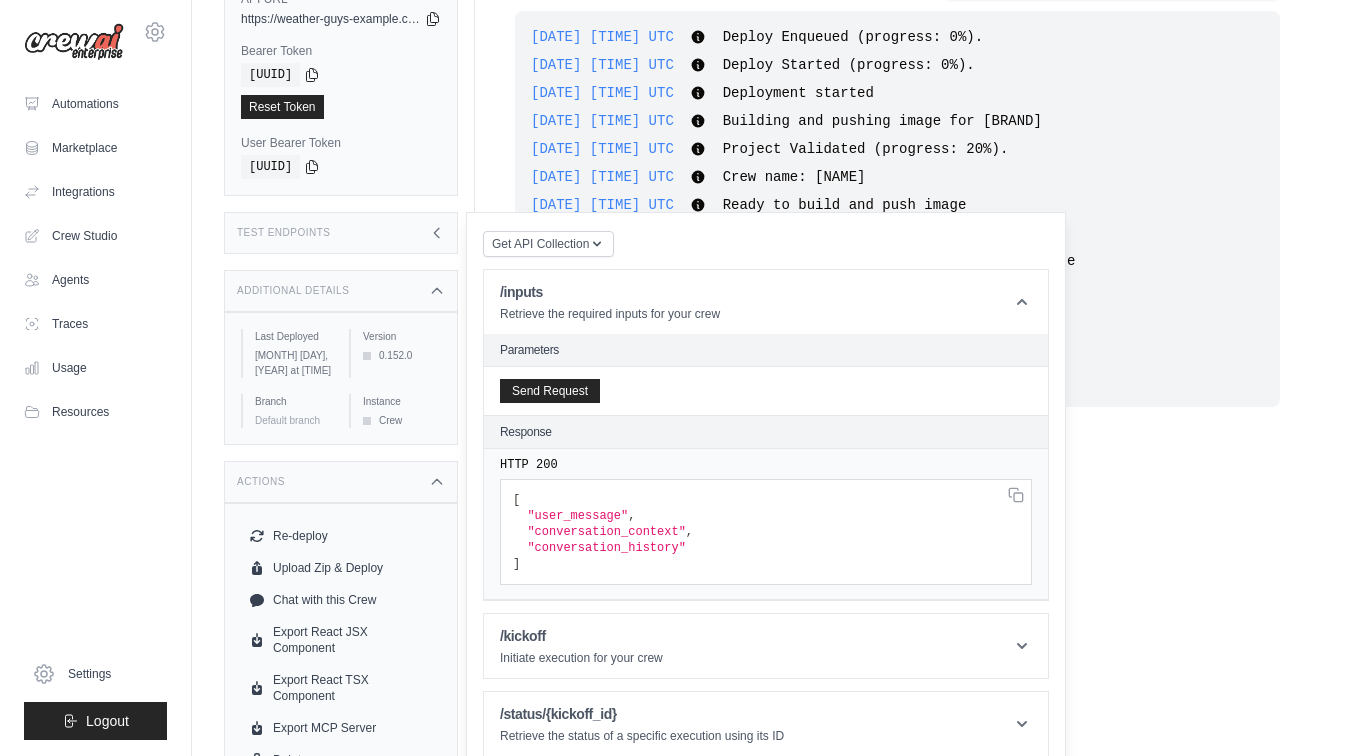 scroll, scrollTop: 200, scrollLeft: 0, axis: vertical 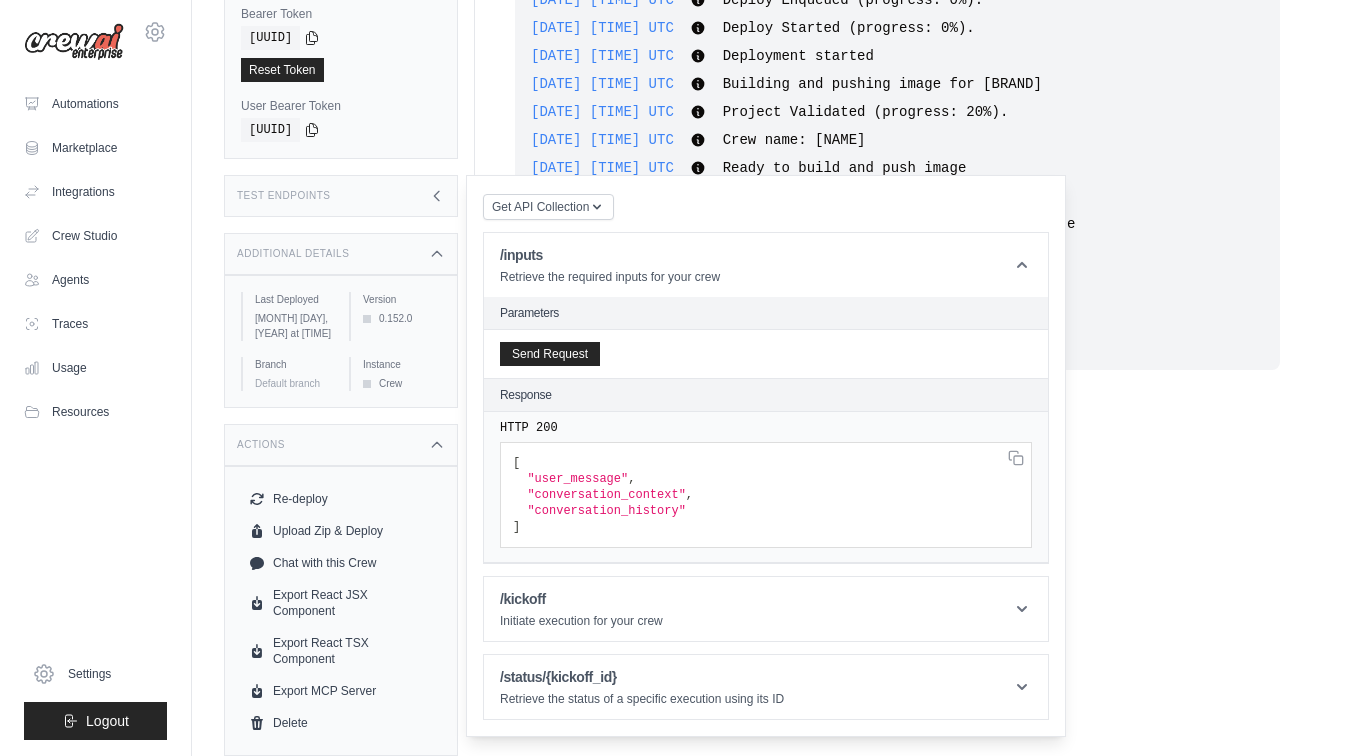 click on "Test Endpoints" at bounding box center [341, 196] 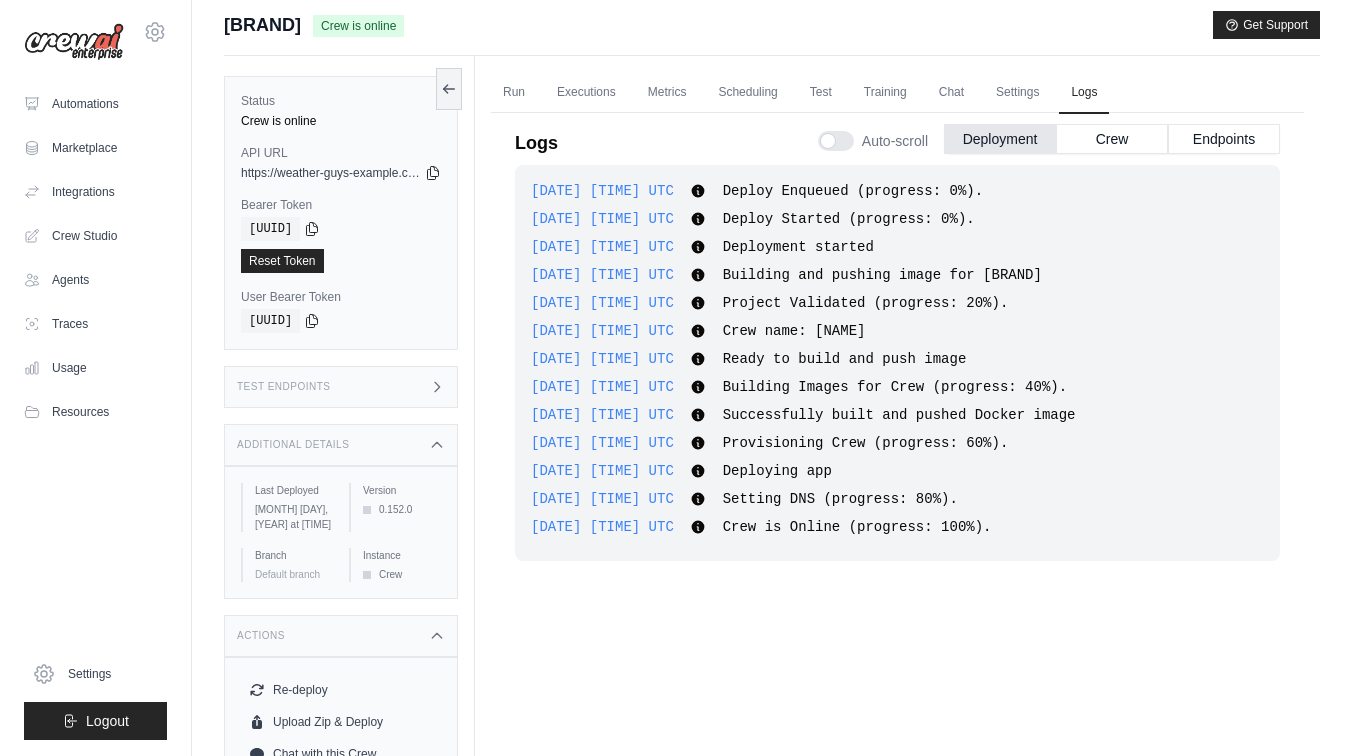 scroll, scrollTop: 0, scrollLeft: 0, axis: both 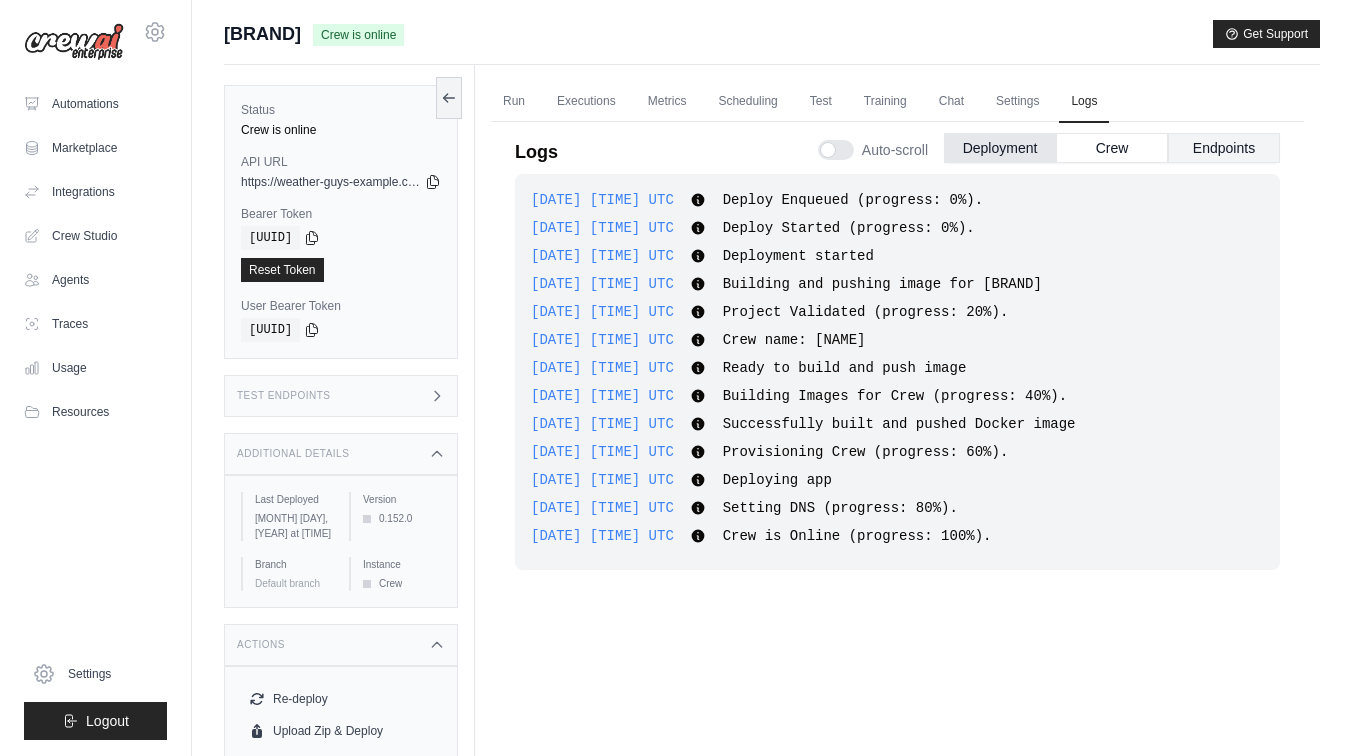 click on "Endpoints" at bounding box center (1224, 148) 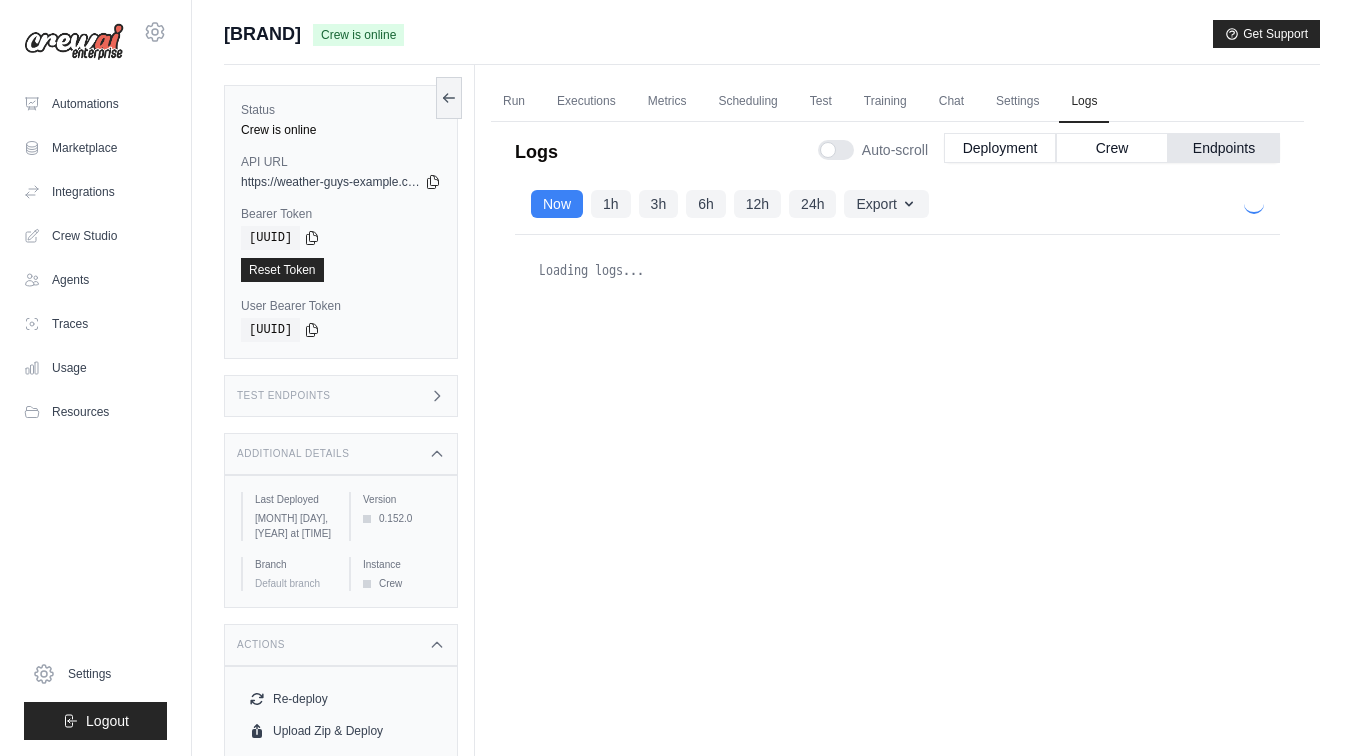 click on "1h" at bounding box center [611, 204] 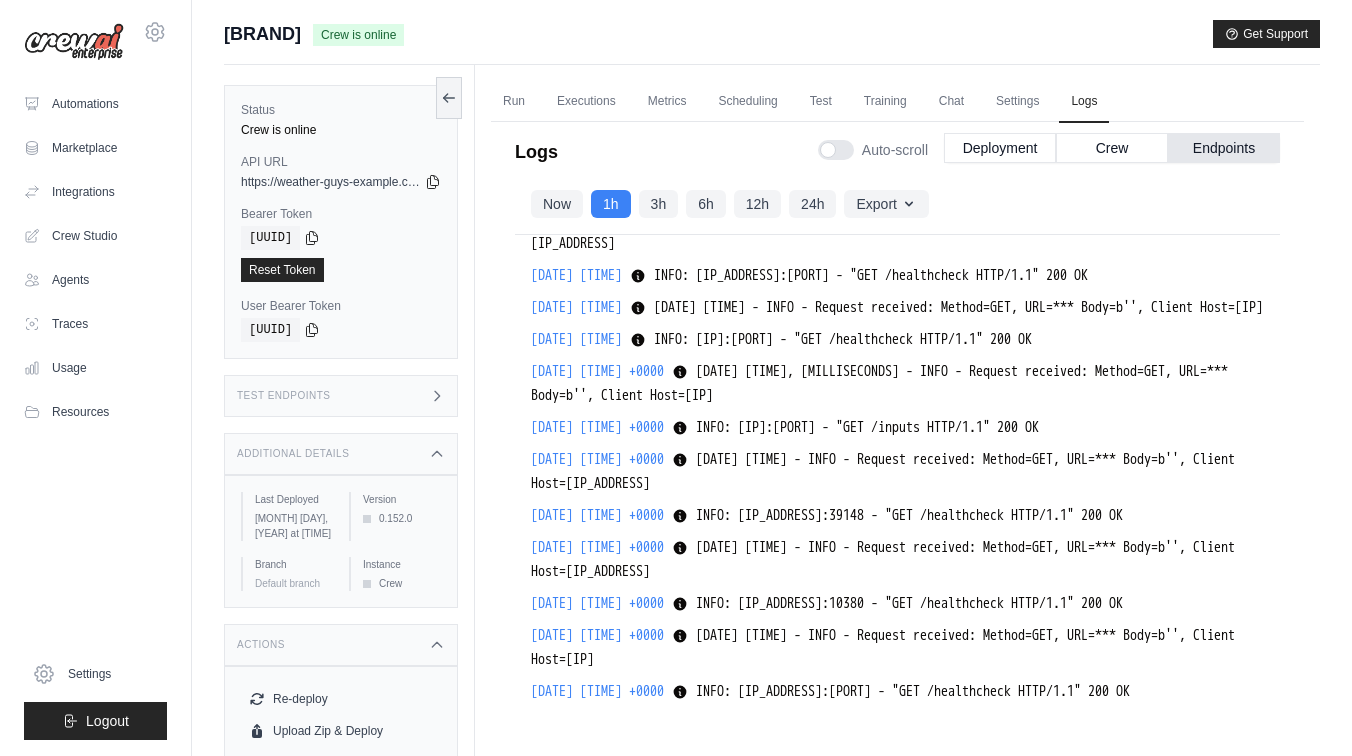 scroll, scrollTop: 36993, scrollLeft: 0, axis: vertical 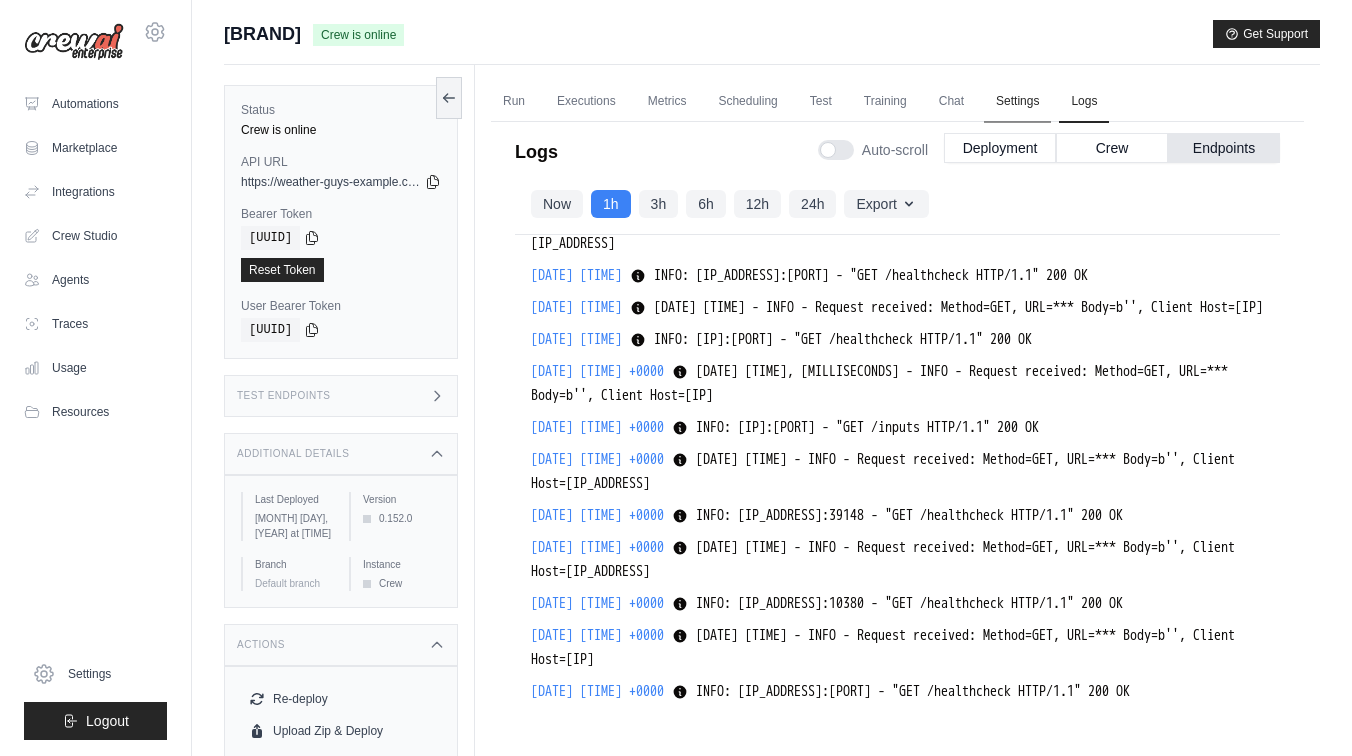 click on "Settings" at bounding box center [1017, 102] 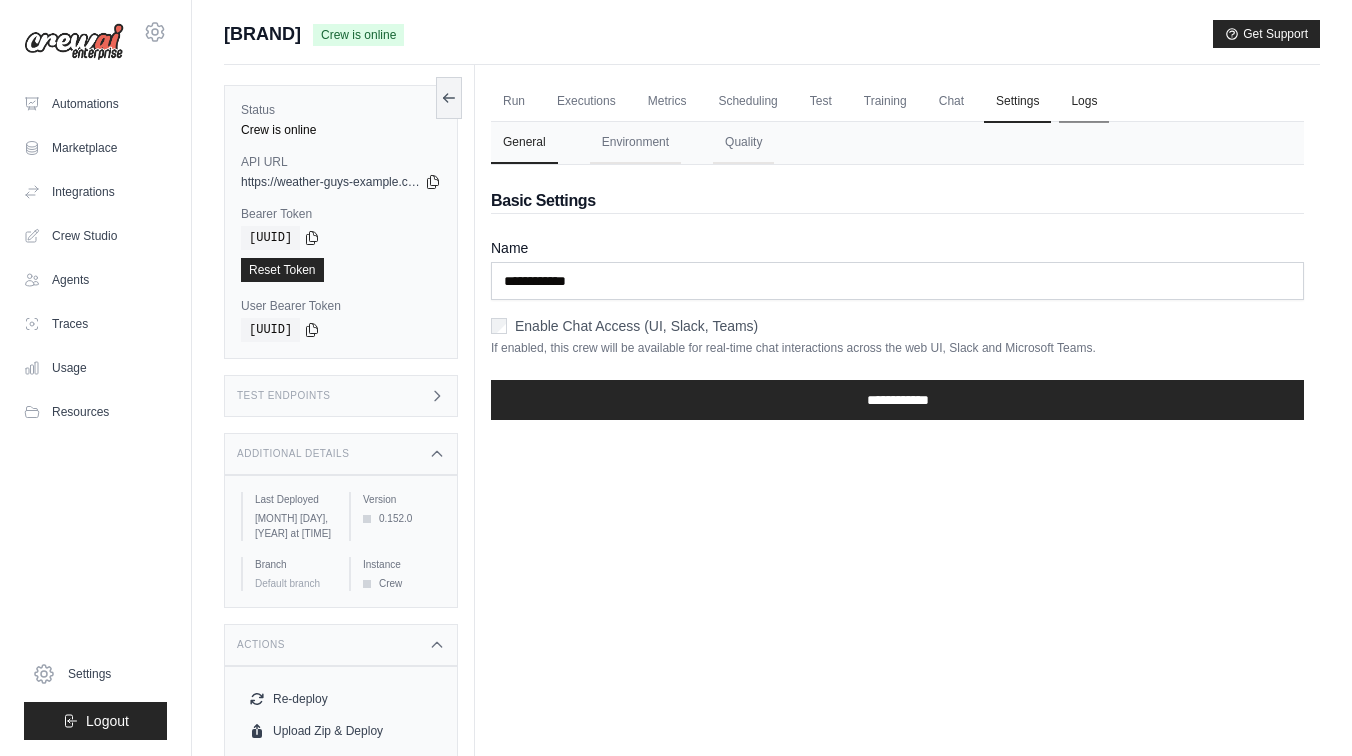 click on "Logs" at bounding box center [1084, 102] 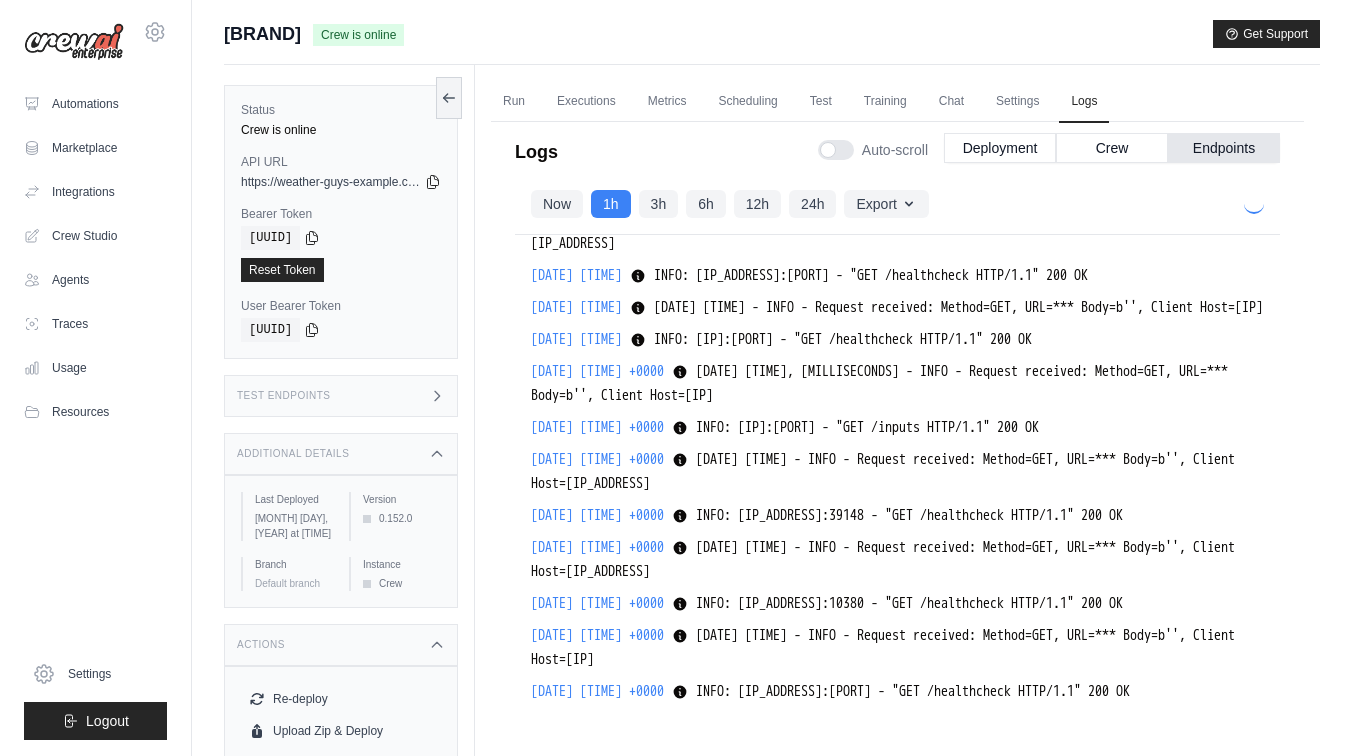 scroll, scrollTop: 36946, scrollLeft: 0, axis: vertical 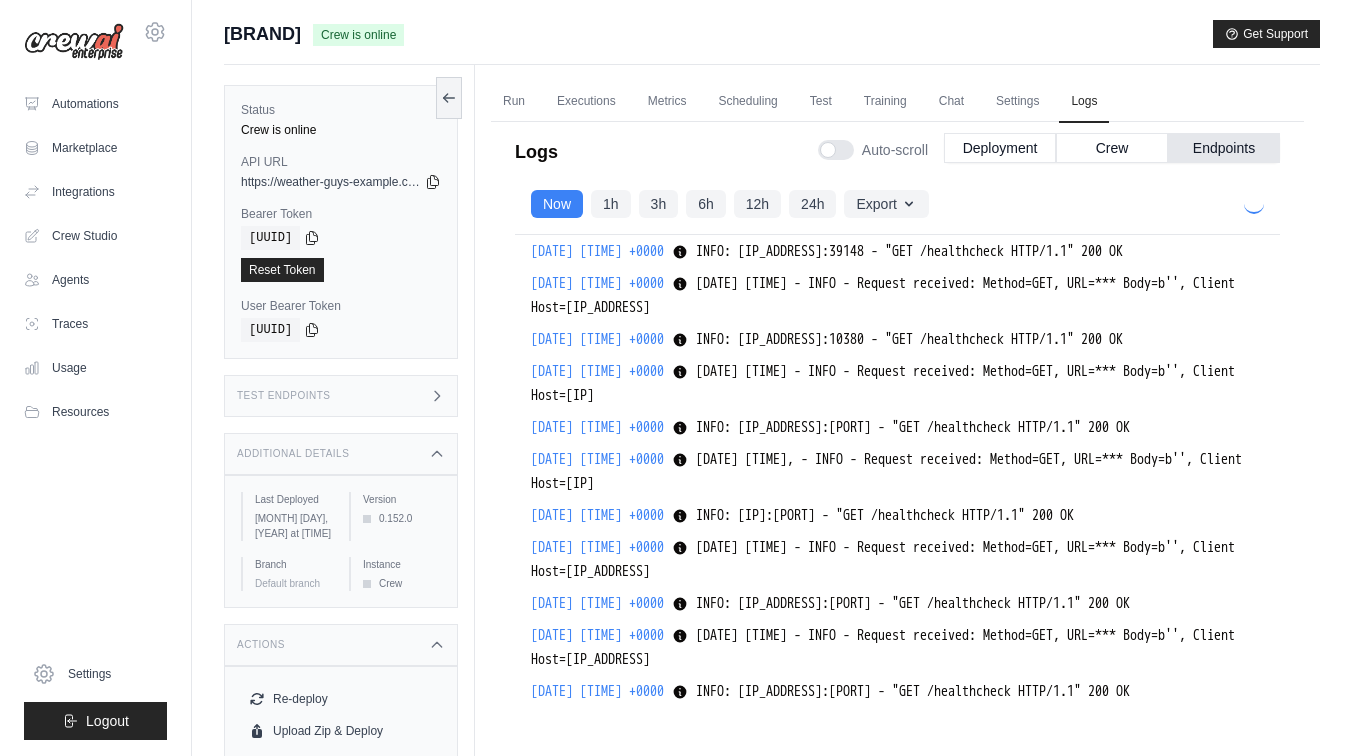 click on "Now" at bounding box center (557, 204) 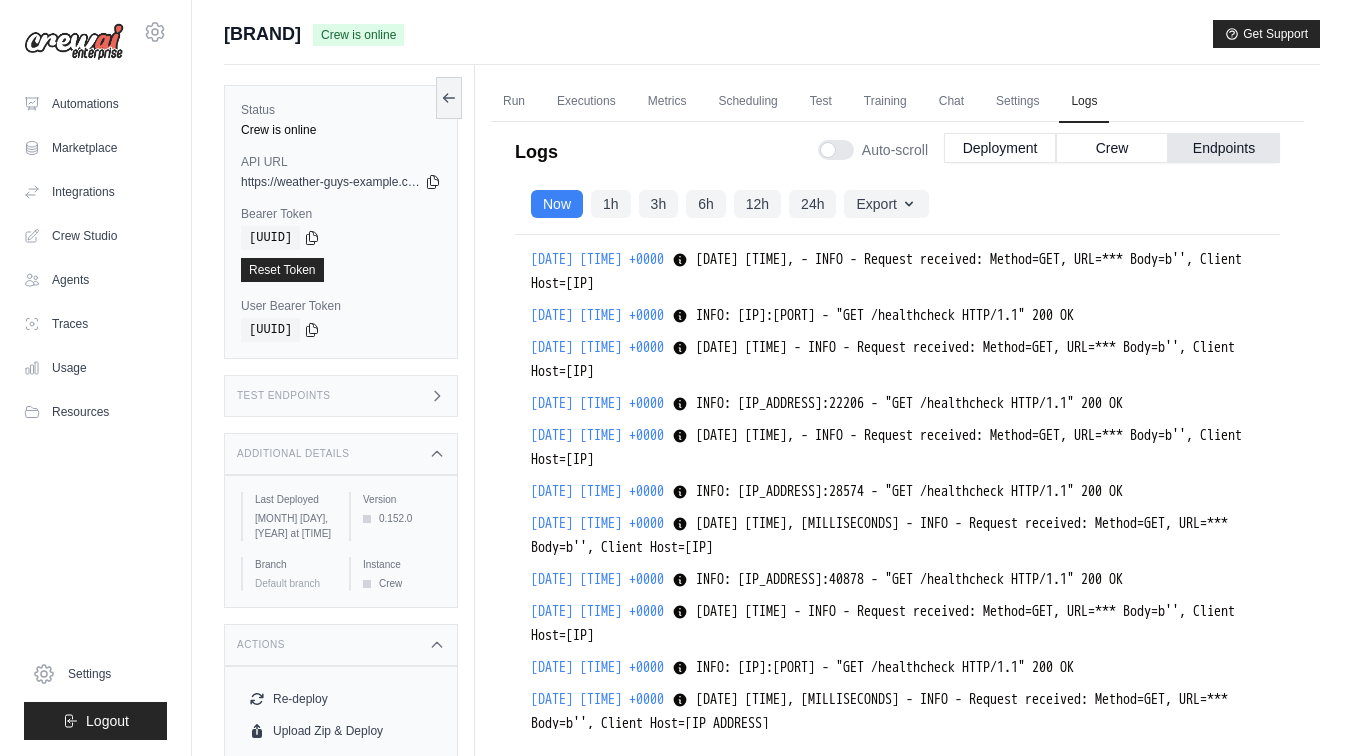 scroll, scrollTop: 200, scrollLeft: 0, axis: vertical 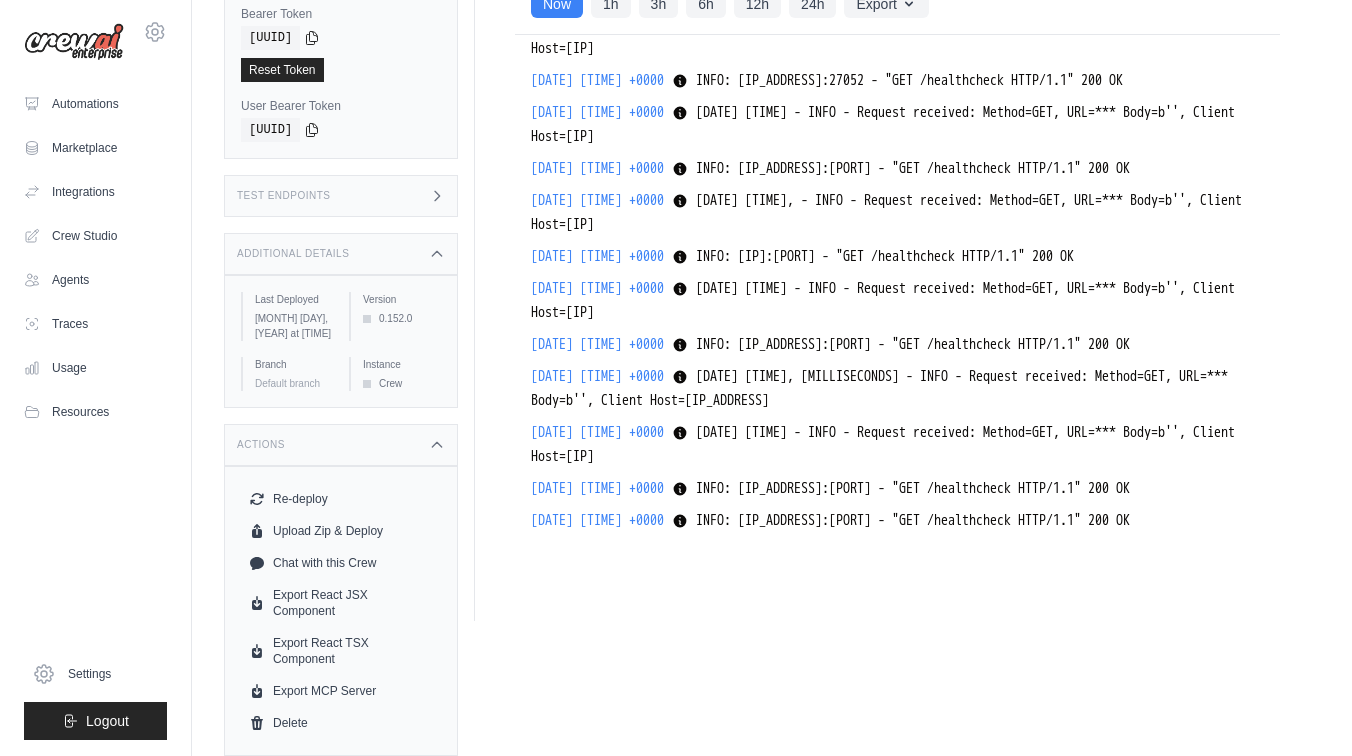 drag, startPoint x: 732, startPoint y: 427, endPoint x: 818, endPoint y: 427, distance: 86 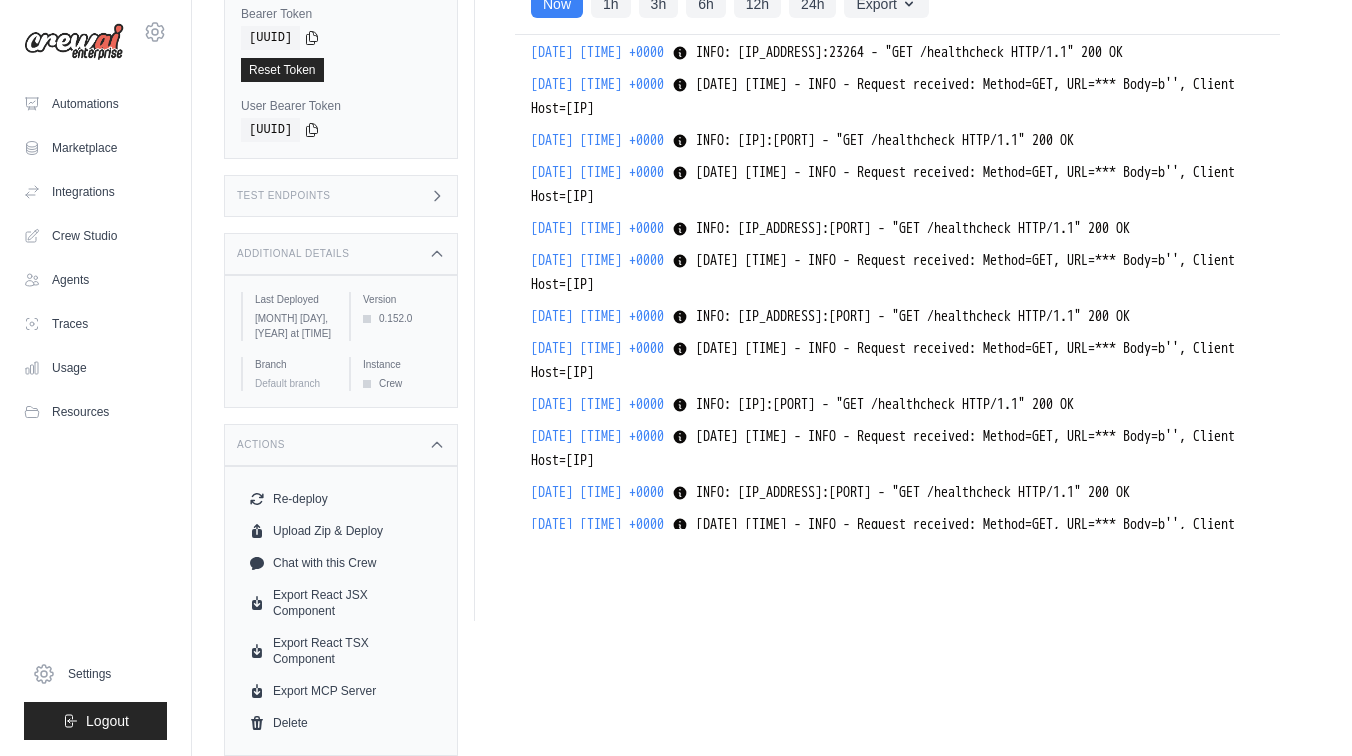 scroll, scrollTop: 36885, scrollLeft: 0, axis: vertical 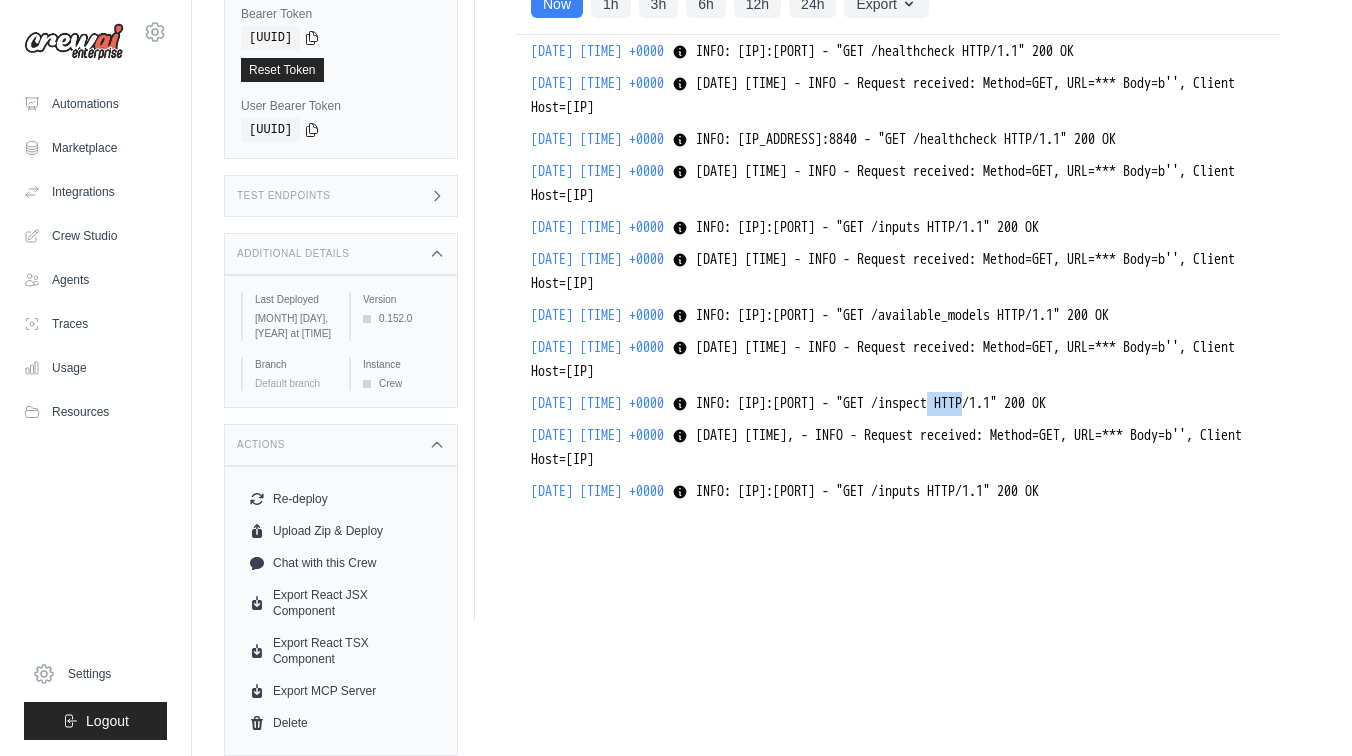 drag, startPoint x: 1053, startPoint y: 406, endPoint x: 1093, endPoint y: 406, distance: 40 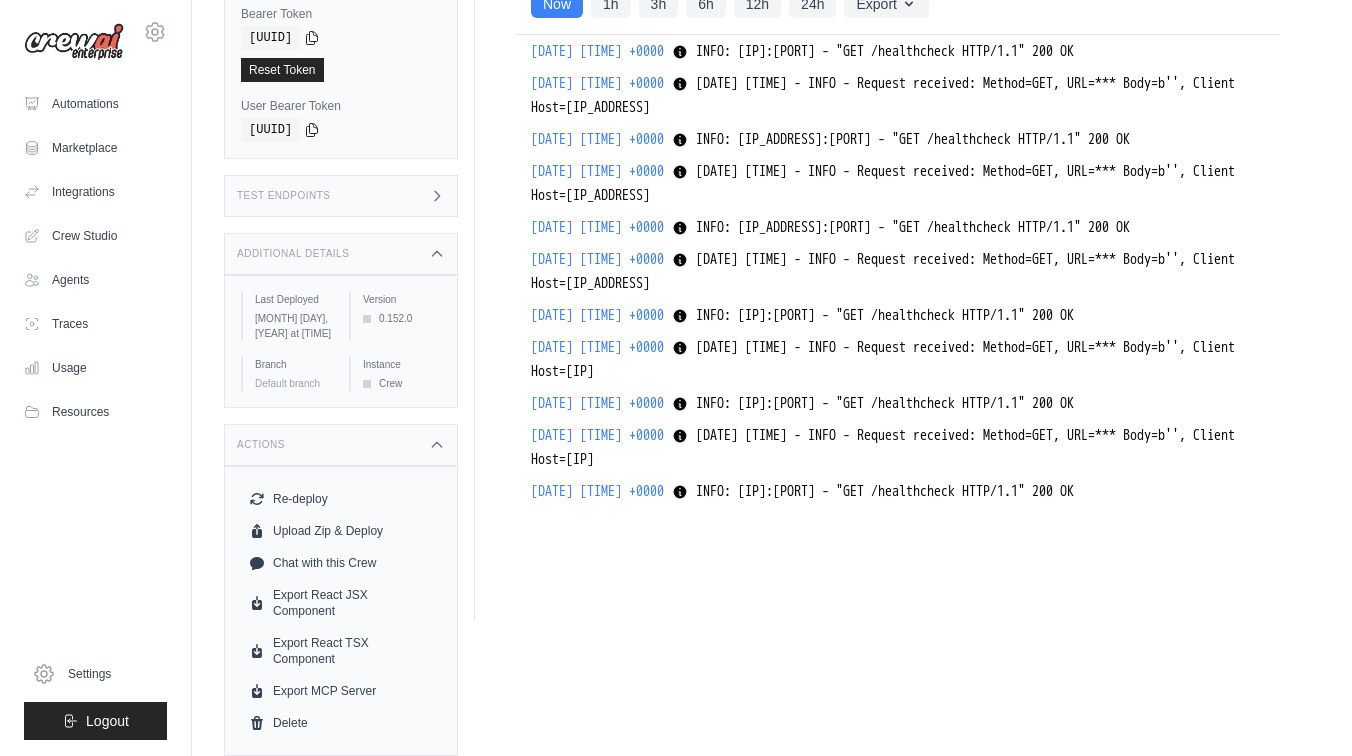 scroll, scrollTop: 85846, scrollLeft: 0, axis: vertical 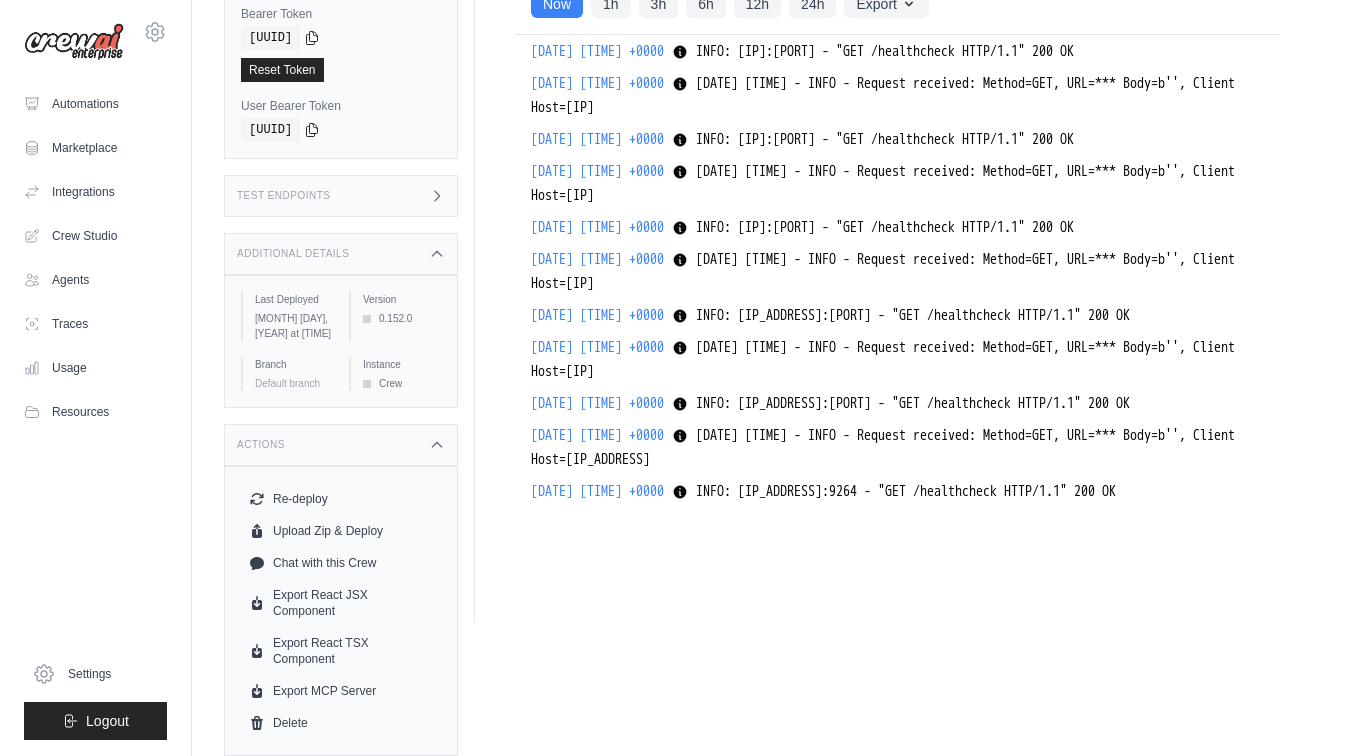 click on "[DATE] [TIME] +0000
INFO:     [IP_ADDRESS]:51864 - "POST /v1/chat/completions HTTP/1.1" 404 Not Found INFO:     [IP_ADDRESS]:51864 - "POST /v1/chat/completions HTTP/1.1" 404 Not Found Show more Show less" at bounding box center [897, -868] 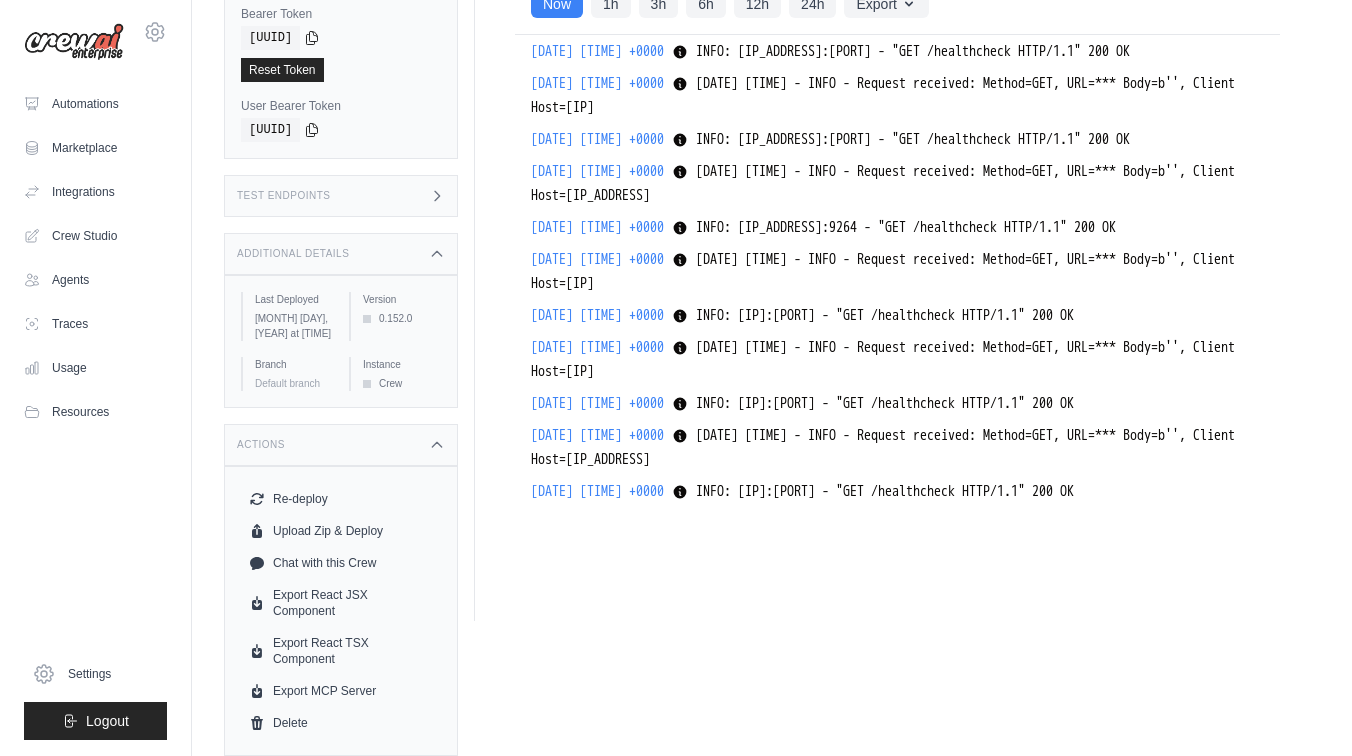 click on "[DATE] [TIME] - INFO - Request received: Method=GET, URL=*** Body=b'', Client Host=[IP] [DATE] [TIME] - INFO - Request received: Method=GET, URL=*** Body=b'', Client Host=[IP] Show more Show less [DATE] [TIME] - INFO - Request received: Method=GET, URL=*** Body=b'', Client Host=[IP] INFO:     Started server process [1] INFO:     Started server process [1] Show more Show less [DATE] [TIME] - INFO - Request received: Method=GET, URL=*** Body=b'', Client Host=[IP] INFO:     Waiting for application startup. INFO:     Waiting for application startup. Show more Show less [DATE] [TIME] - INFO - Request received: Method=GET, URL=*** Body=b'', Client Host=[IP] INFO:     Application startup complete. INFO:     Application startup complete. Show more Show less [DATE] [TIME] - INFO - Request received: Method=GET, URL=*** Body=b'', Client Host=[IP] INFO:     Uvicorn running on https://0.0.0.0:[PORT] (Press CTRL+C to quit) INFO:     Uvicorn running on https://0.0.0.0:[PORT] (Press CTRL+C to quit) Show more Show less" at bounding box center [897, 282] 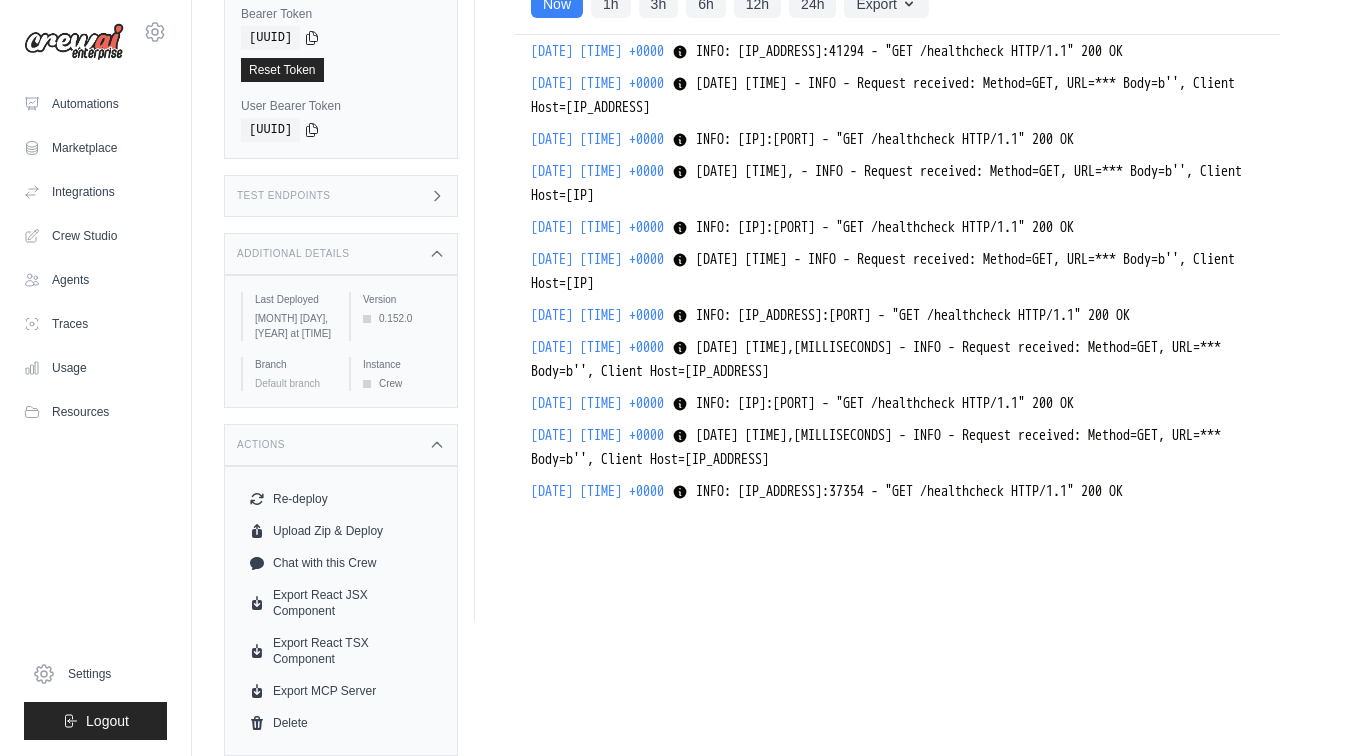 scroll, scrollTop: 89225, scrollLeft: 0, axis: vertical 